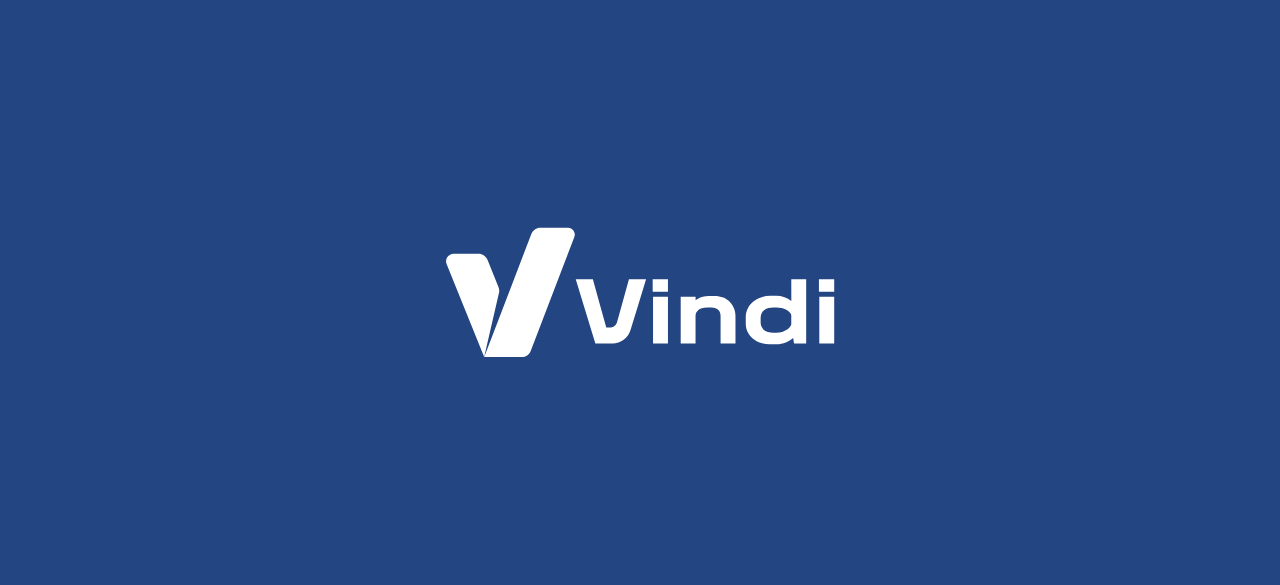 scroll, scrollTop: 0, scrollLeft: 0, axis: both 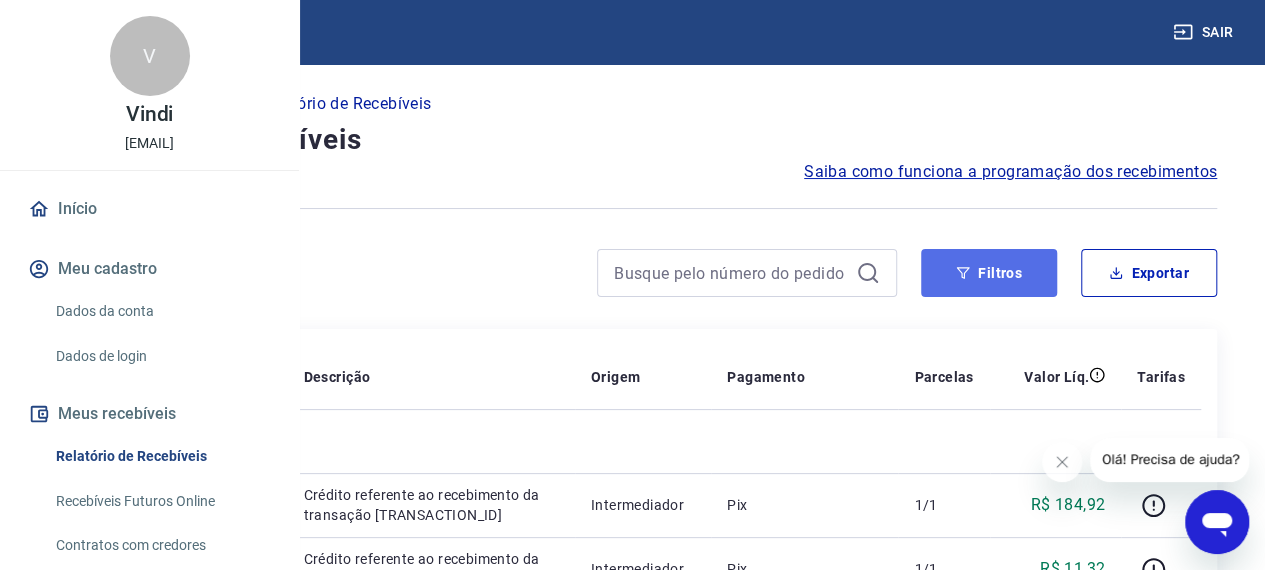 click on "Filtros" at bounding box center [989, 273] 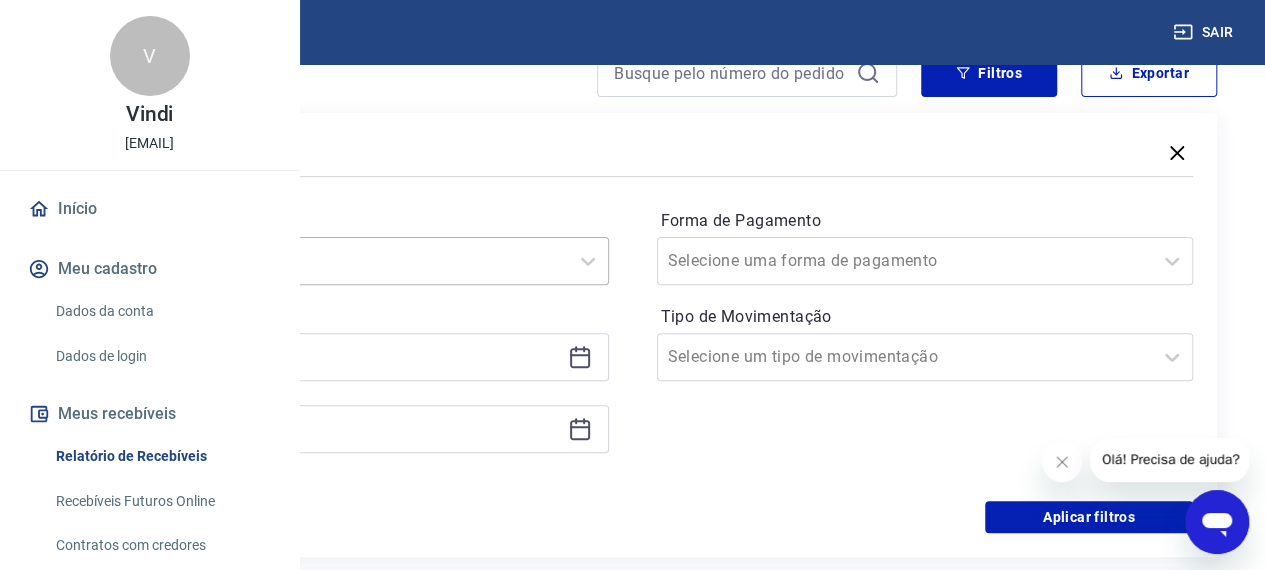click at bounding box center [320, 261] 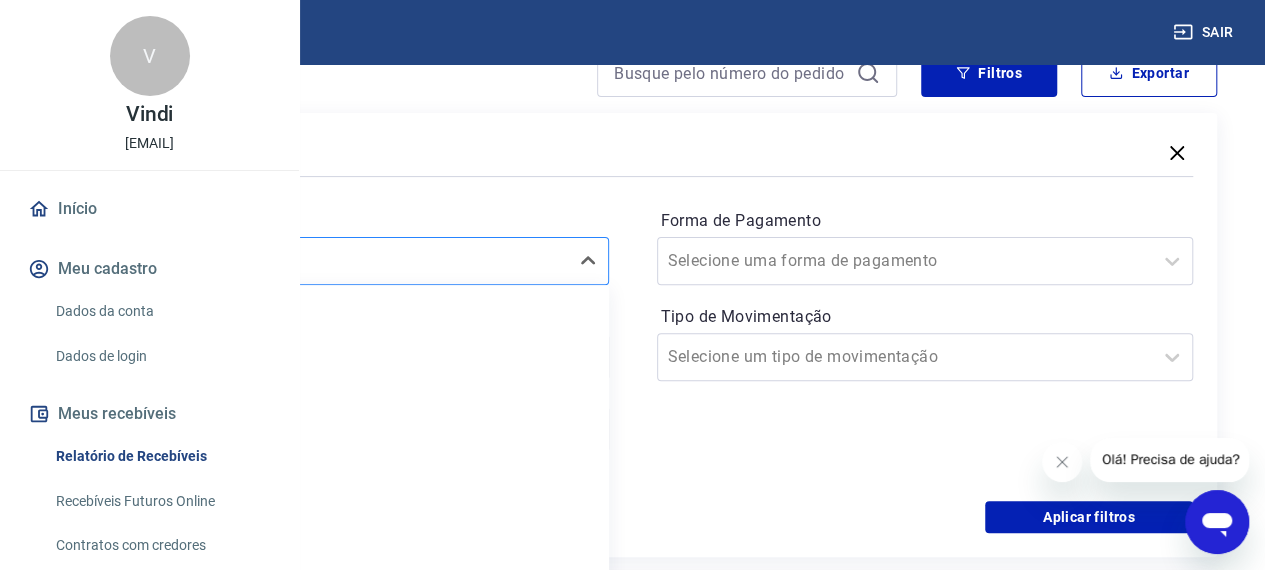 scroll, scrollTop: 200, scrollLeft: 0, axis: vertical 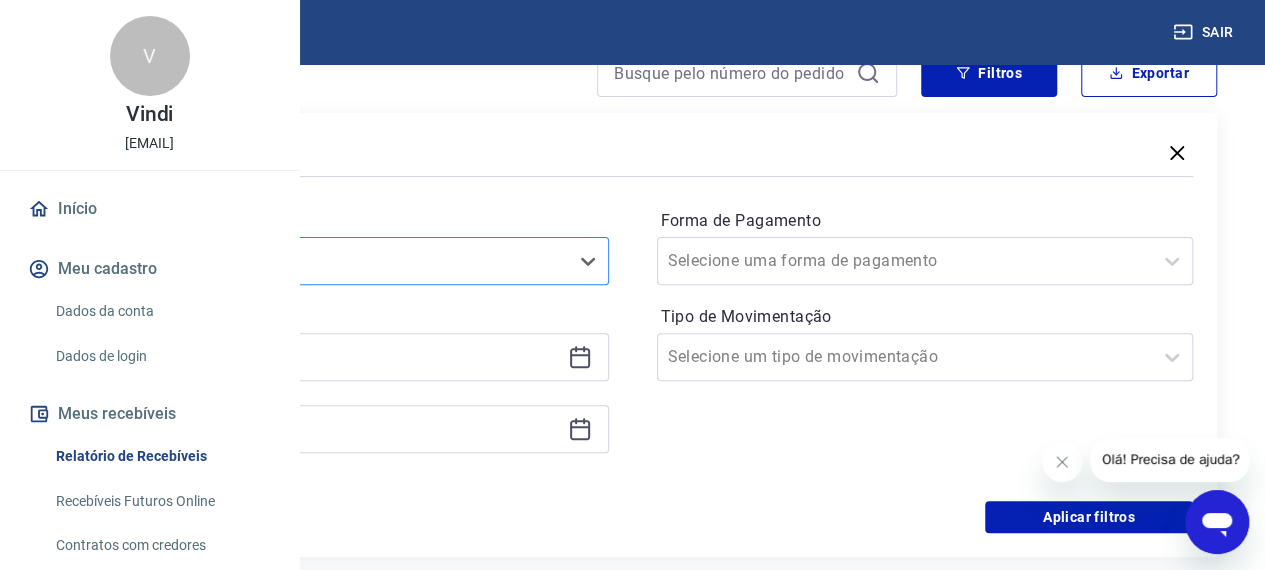 click at bounding box center (320, 261) 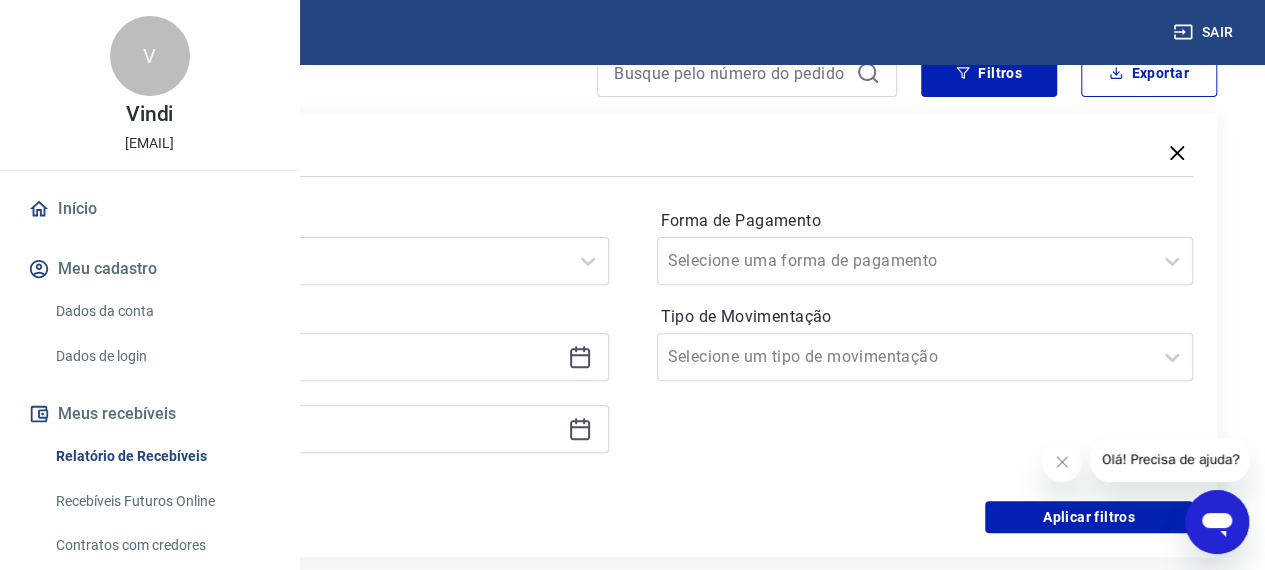 click at bounding box center [340, 357] 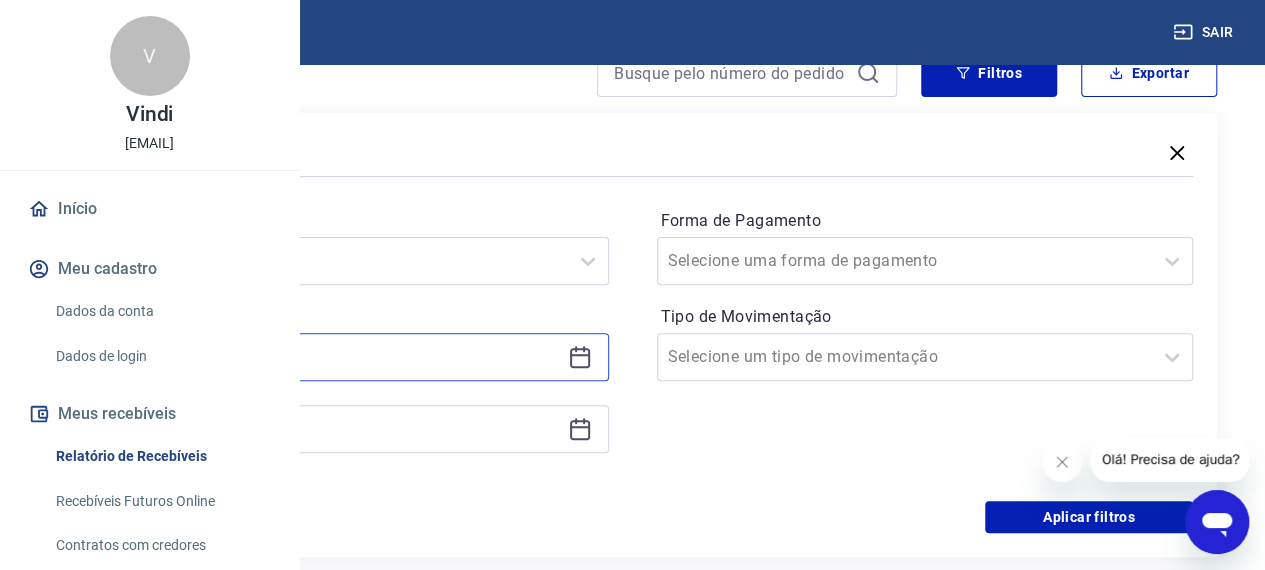 click at bounding box center [324, 357] 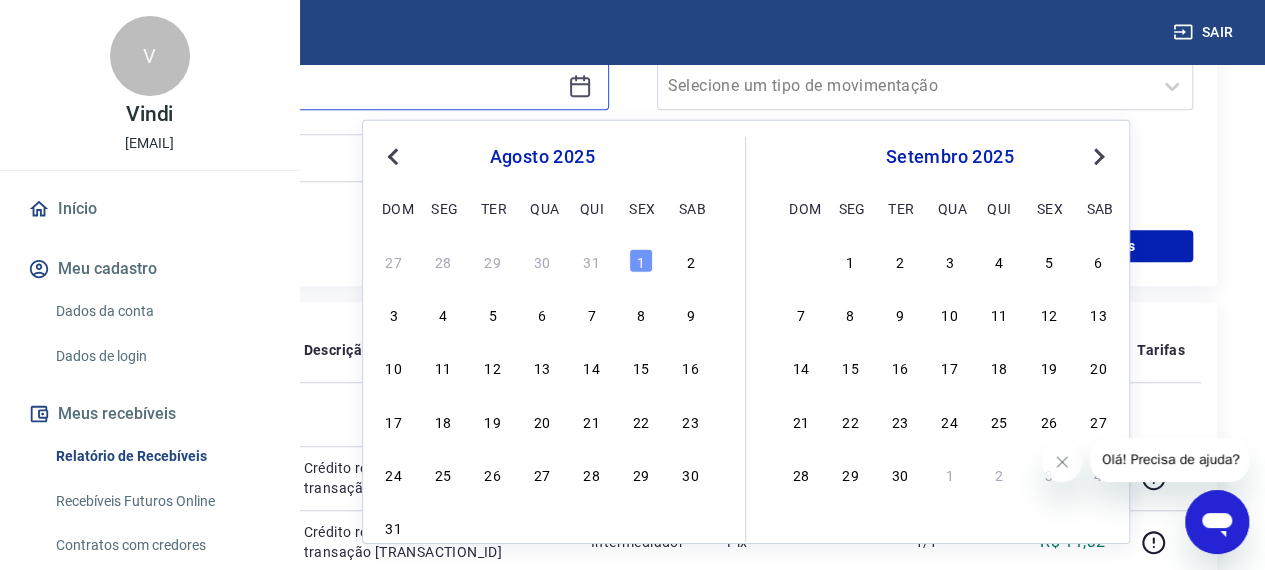 scroll, scrollTop: 500, scrollLeft: 0, axis: vertical 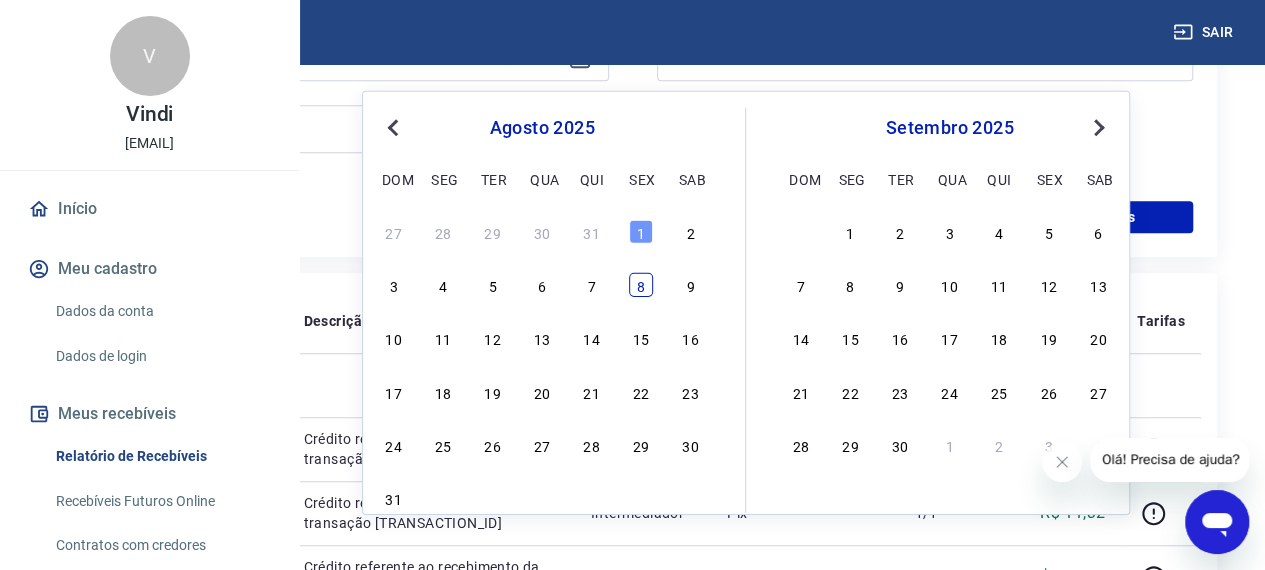 click on "8" at bounding box center [641, 285] 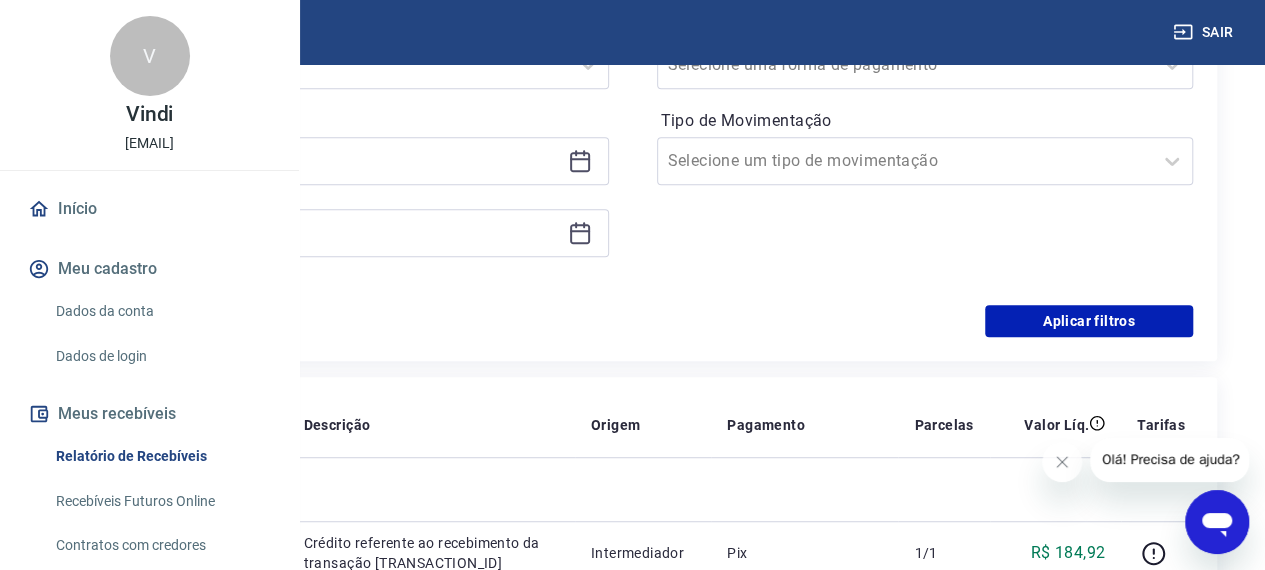 scroll, scrollTop: 300, scrollLeft: 0, axis: vertical 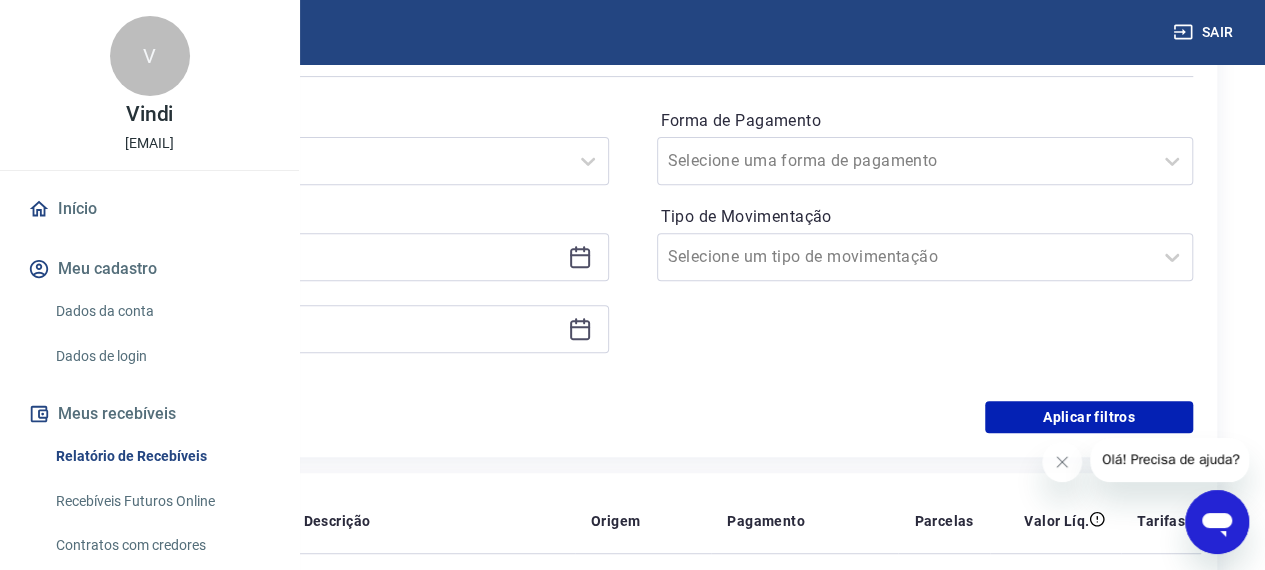 click 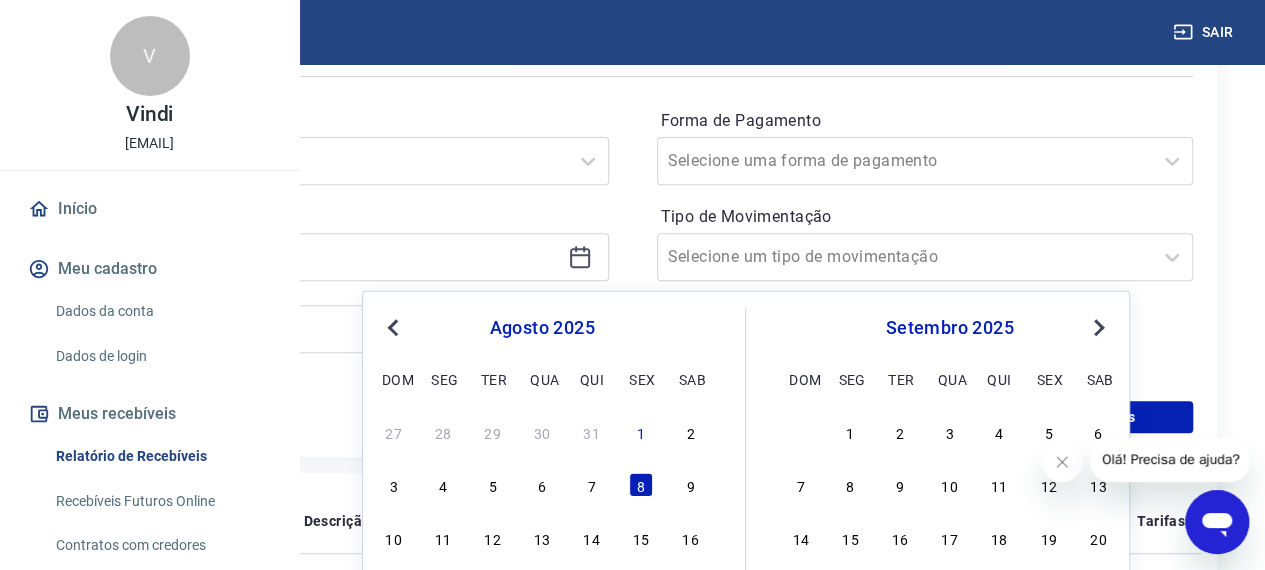 click on "Previous Month" at bounding box center (395, 326) 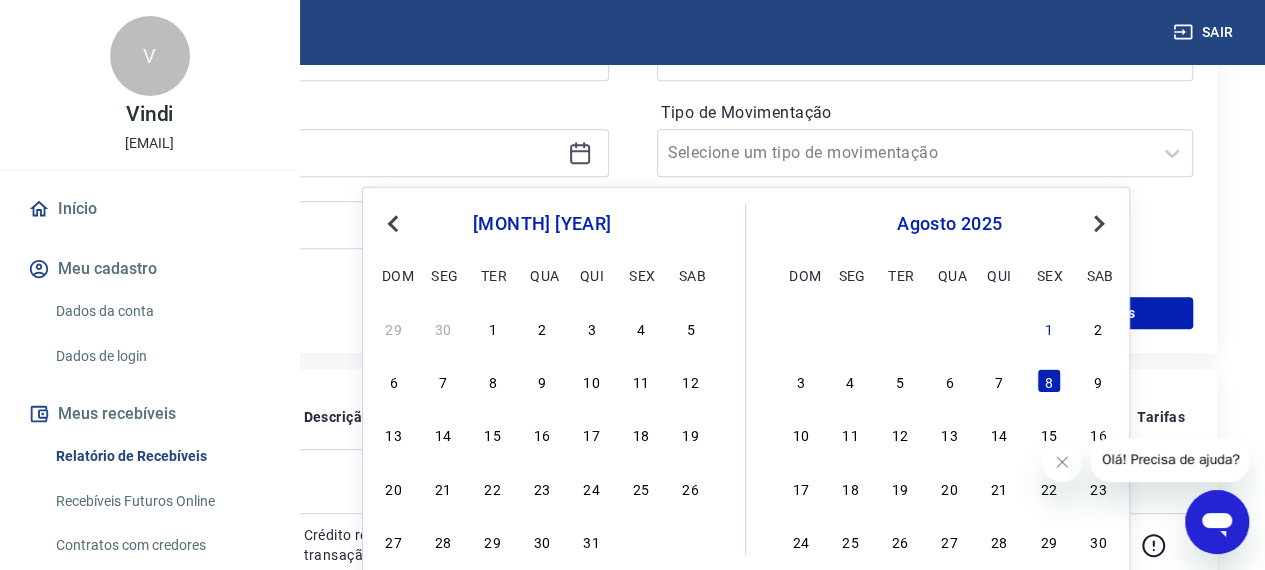 scroll, scrollTop: 500, scrollLeft: 0, axis: vertical 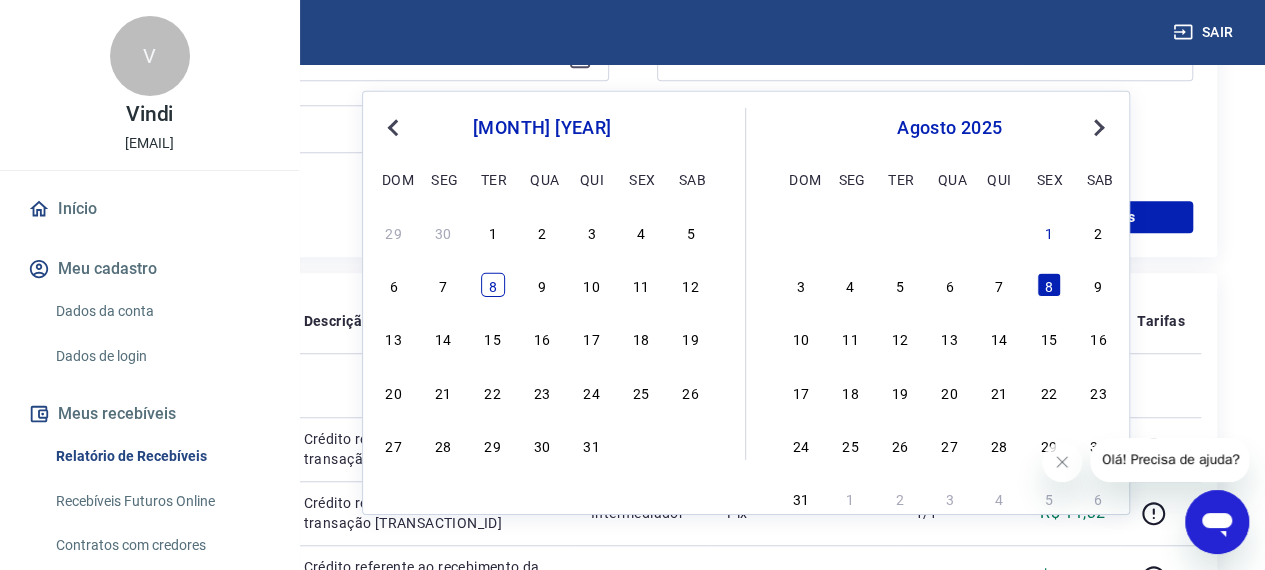 click on "8" at bounding box center (493, 285) 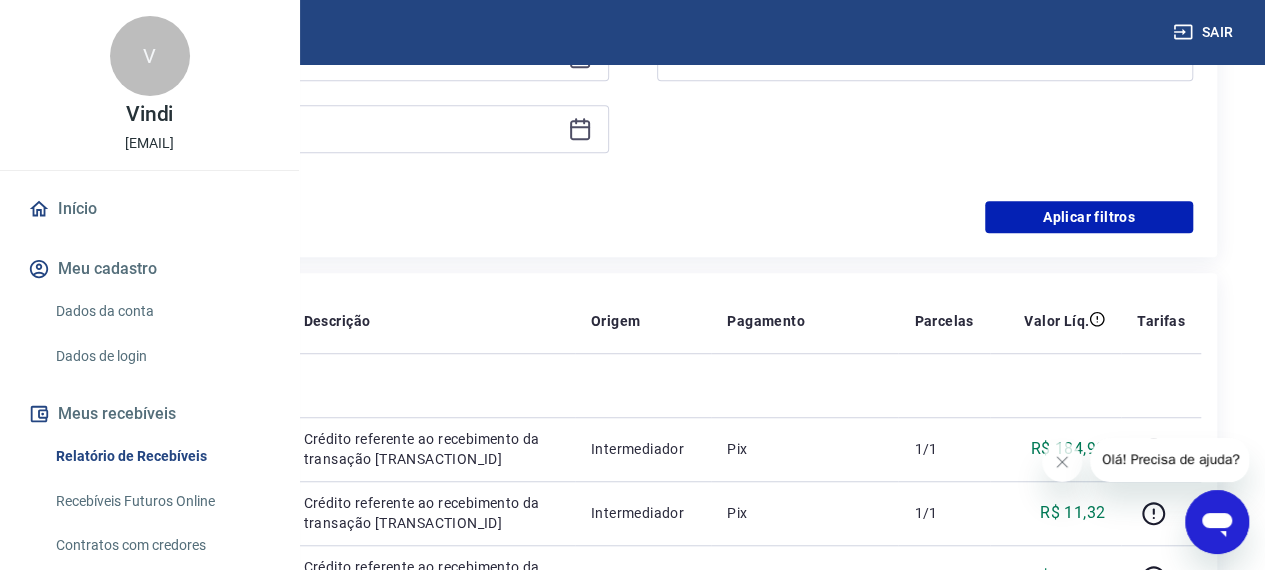 click 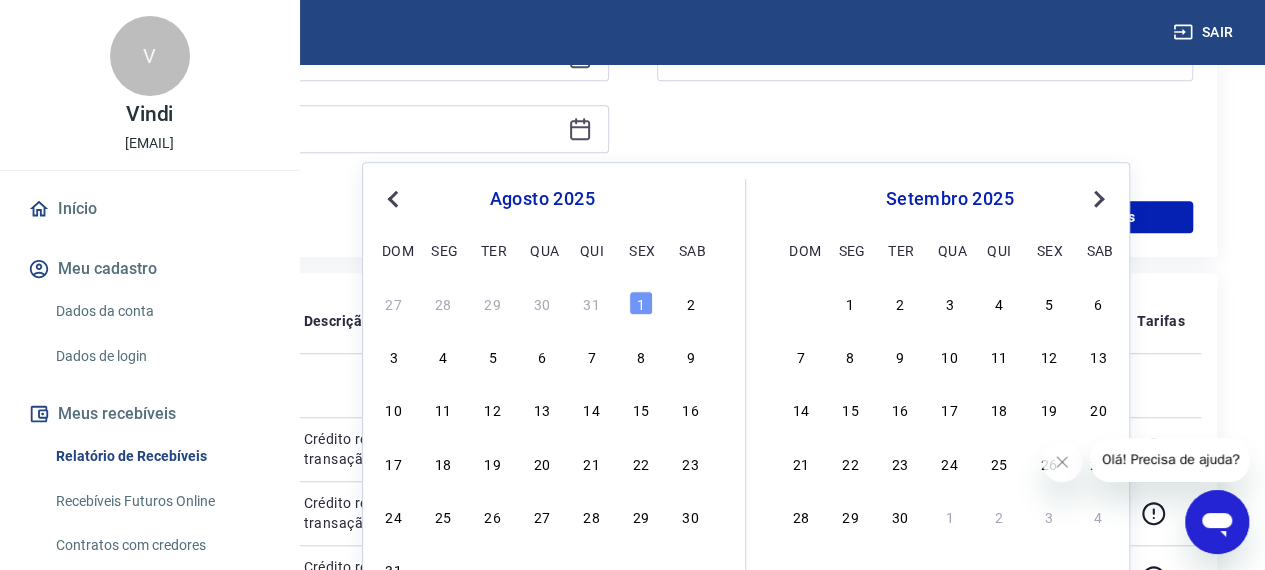 click on "Previous Month" at bounding box center (395, 198) 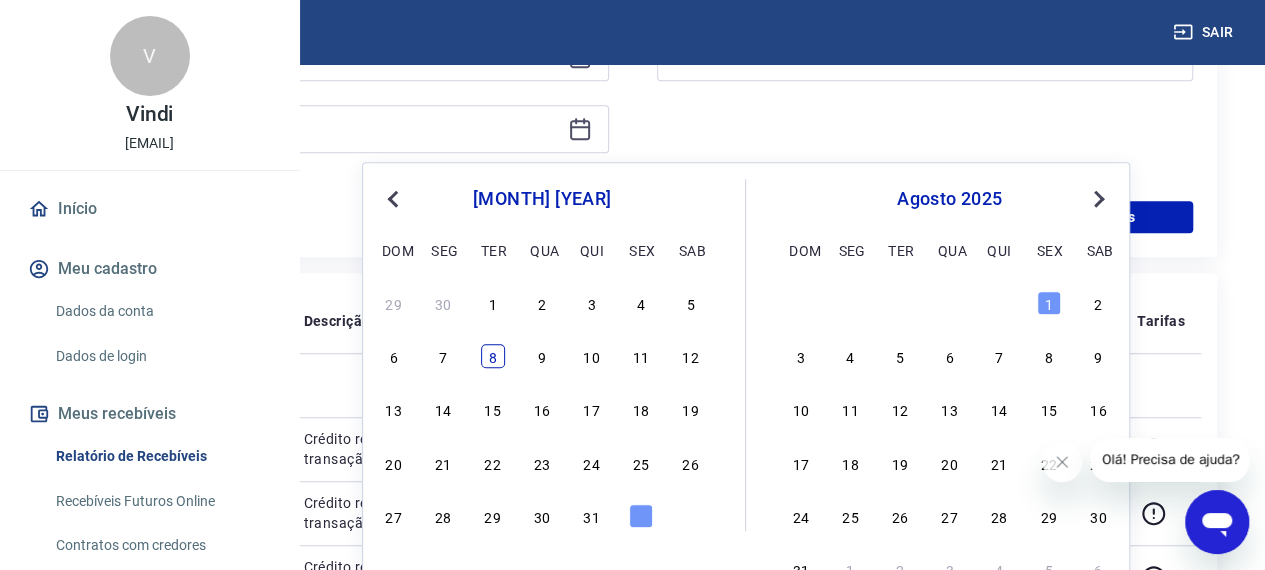 click on "8" at bounding box center [493, 356] 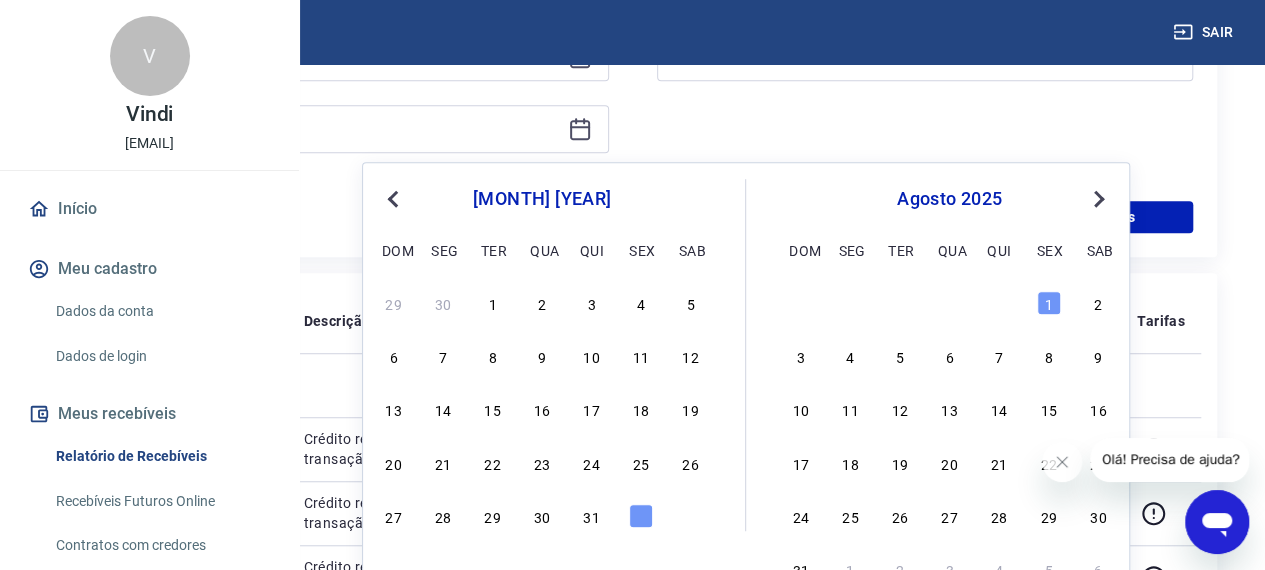type on "[DATE]" 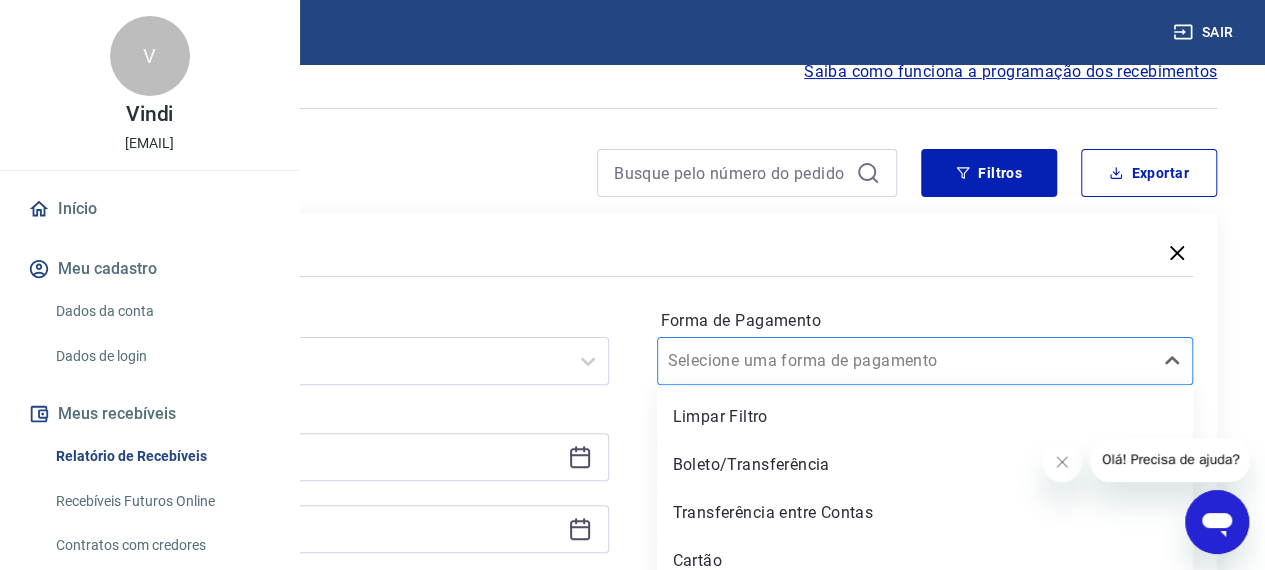 scroll, scrollTop: 148, scrollLeft: 0, axis: vertical 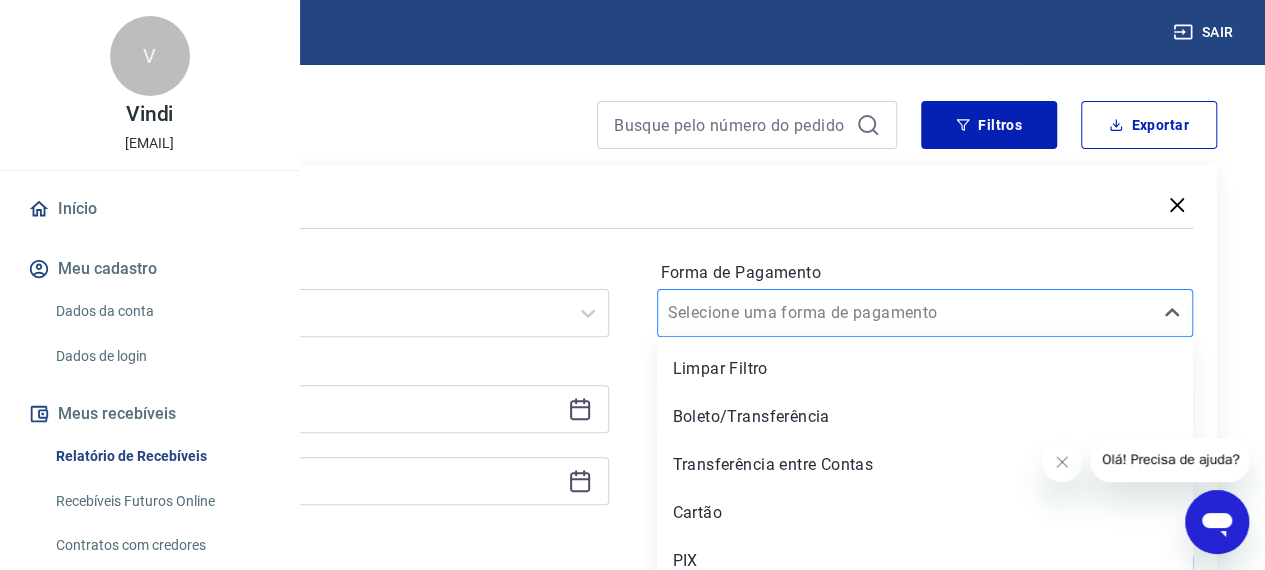 click on "option Limpar Filtro focused, 1 of 5. 5 results available. Use Up and Down to choose options, press Enter to select the currently focused option, press Escape to exit the menu, press Tab to select the option and exit the menu. Selecione uma forma de pagamento Limpar Filtro Boleto/Transferência Transferência entre Contas Cartão PIX" at bounding box center (925, 313) 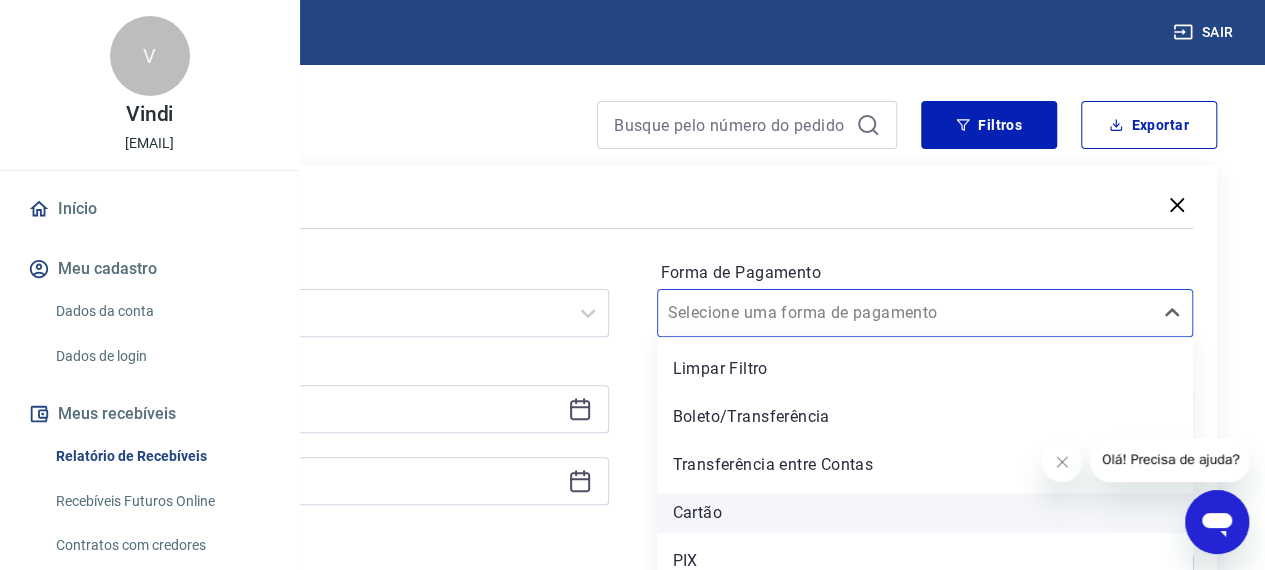 click on "Cartão" at bounding box center (925, 513) 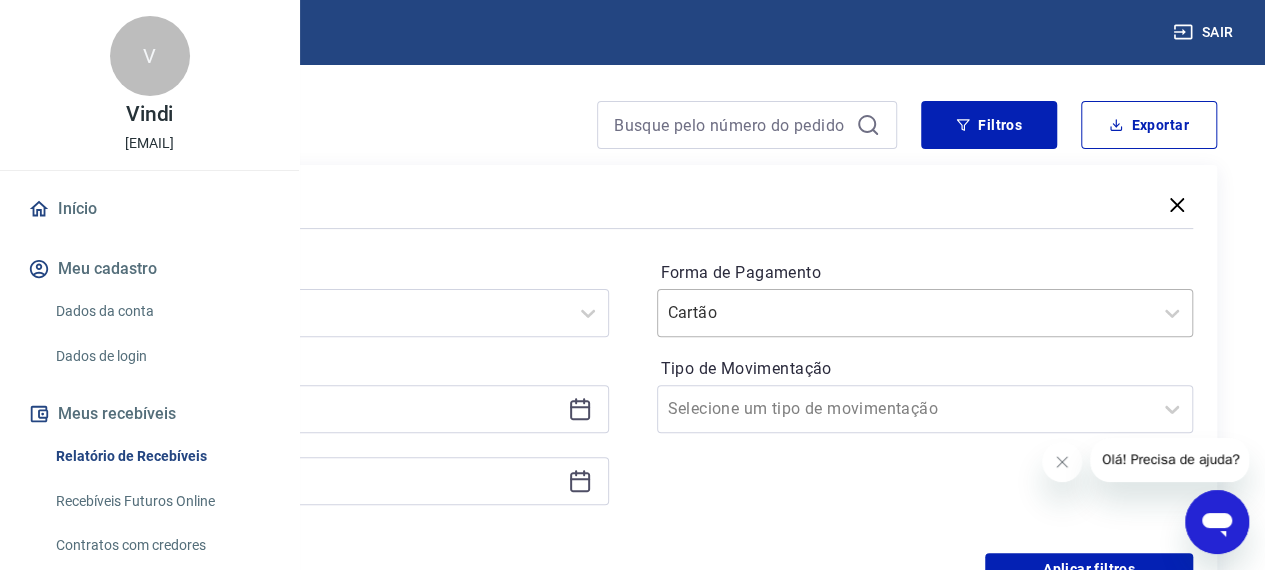 scroll, scrollTop: 248, scrollLeft: 0, axis: vertical 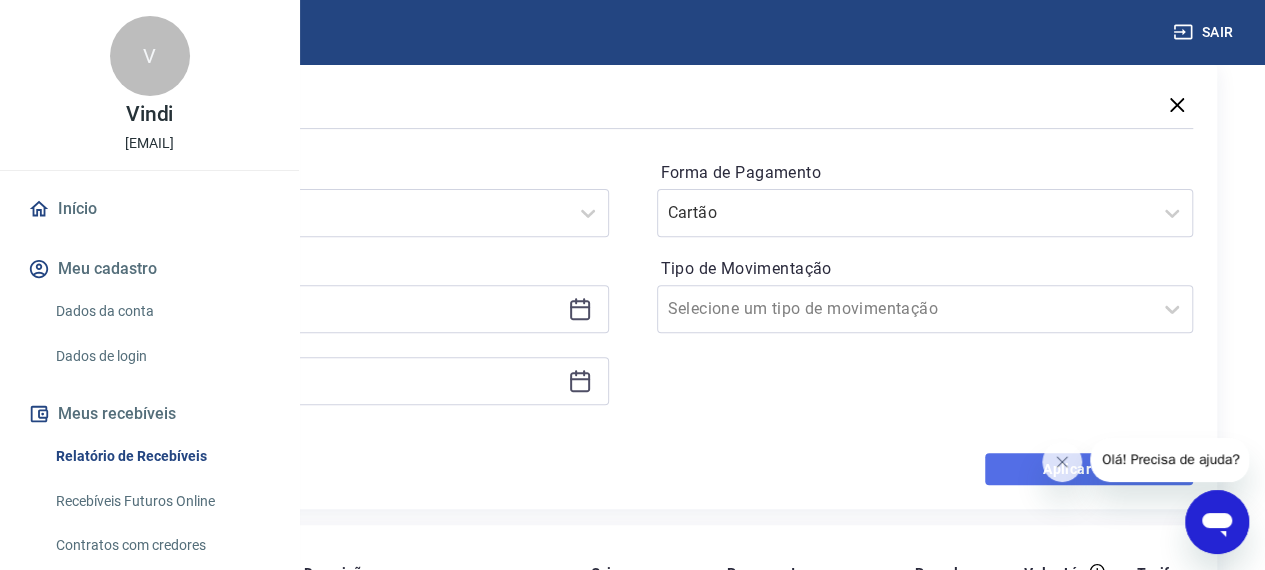 click on "Aplicar filtros" at bounding box center [1089, 469] 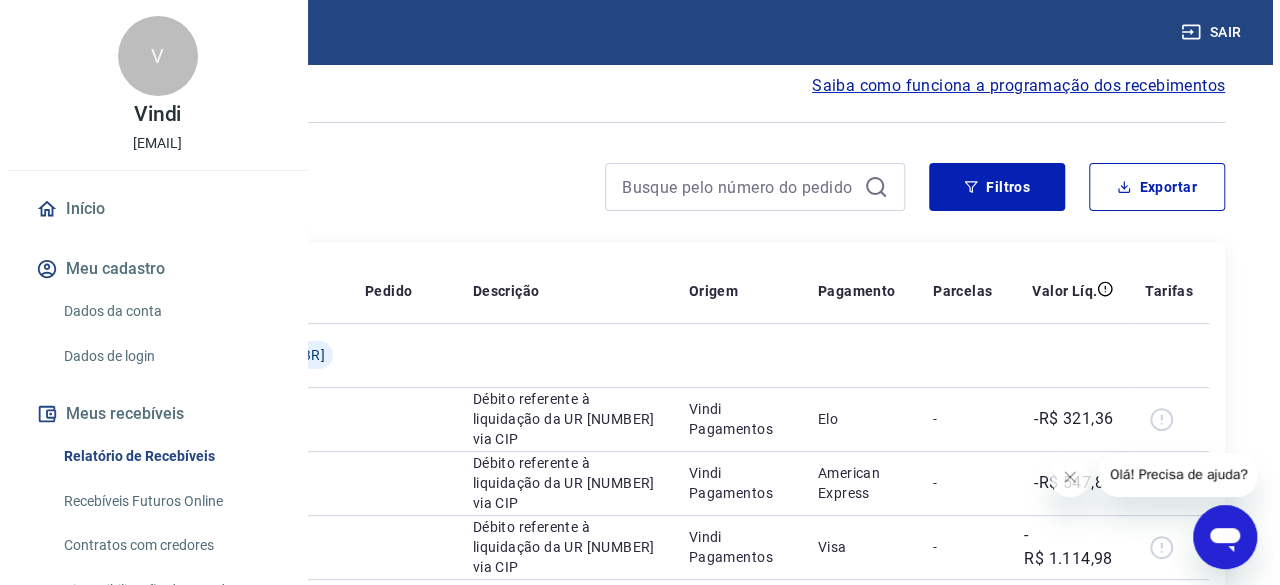scroll, scrollTop: 0, scrollLeft: 0, axis: both 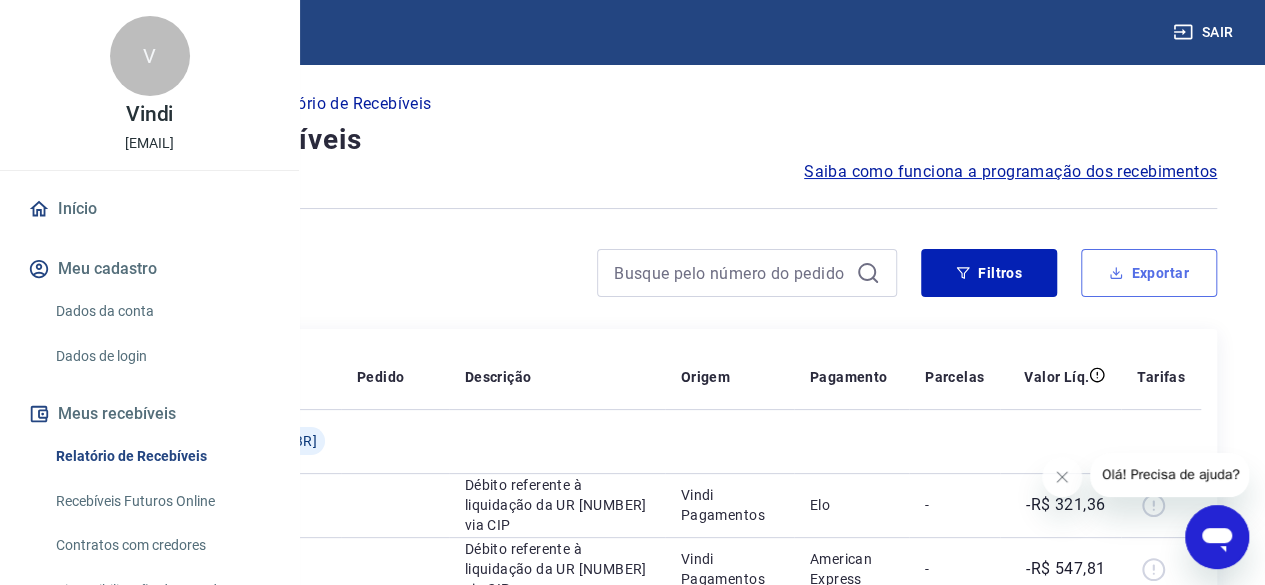click on "Exportar" at bounding box center [1149, 273] 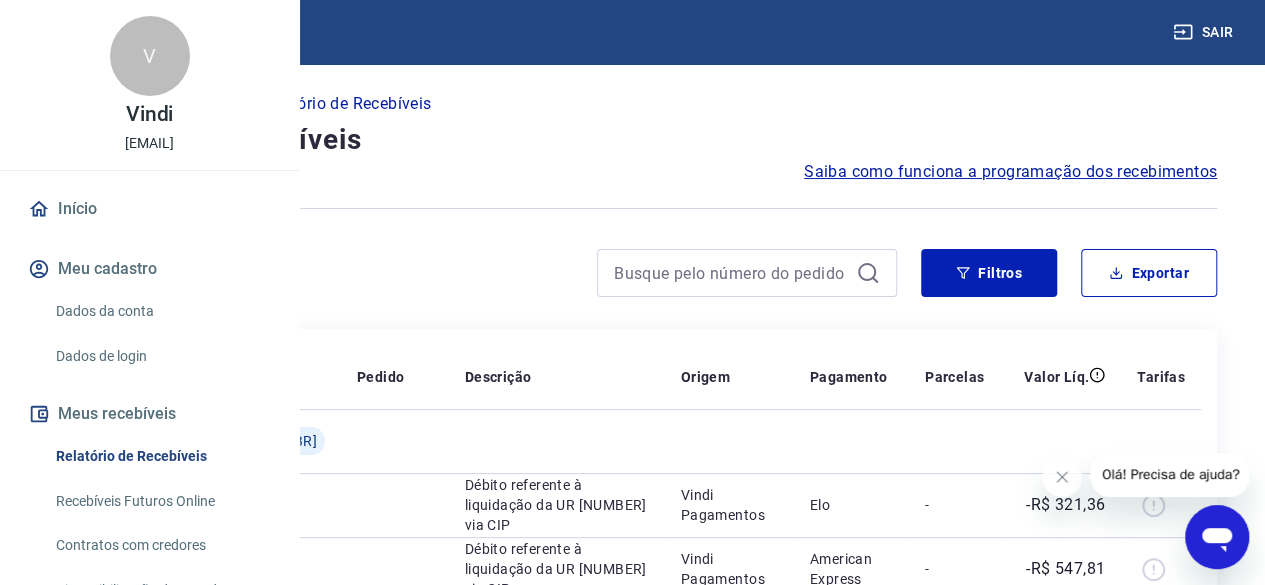 type on "[DATE]" 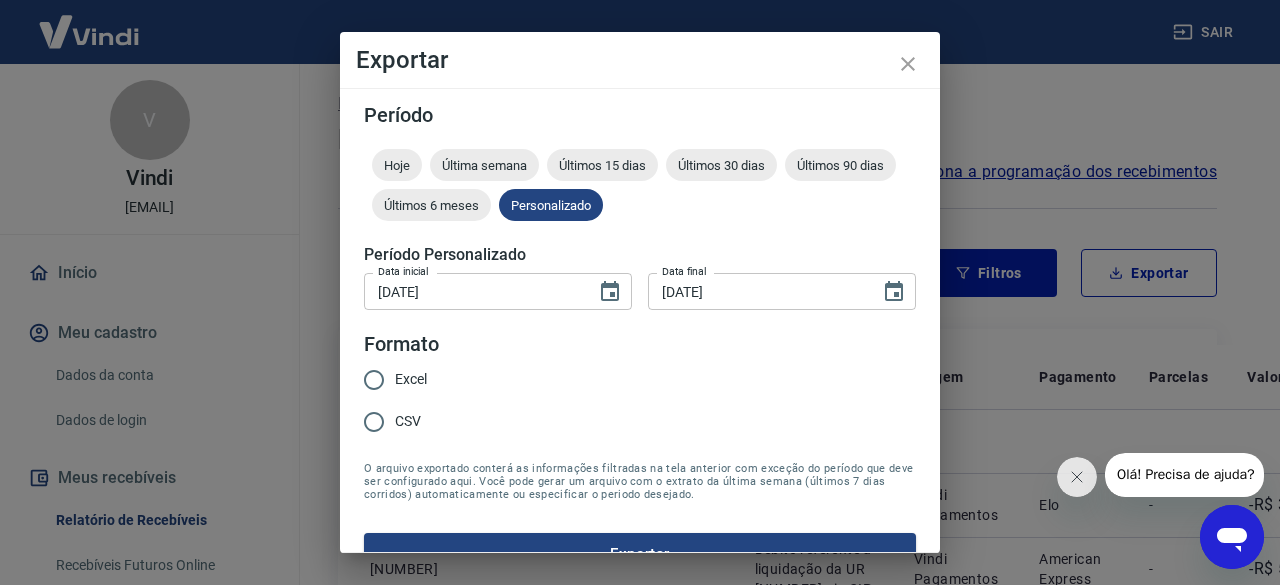 click on "Excel" at bounding box center (411, 379) 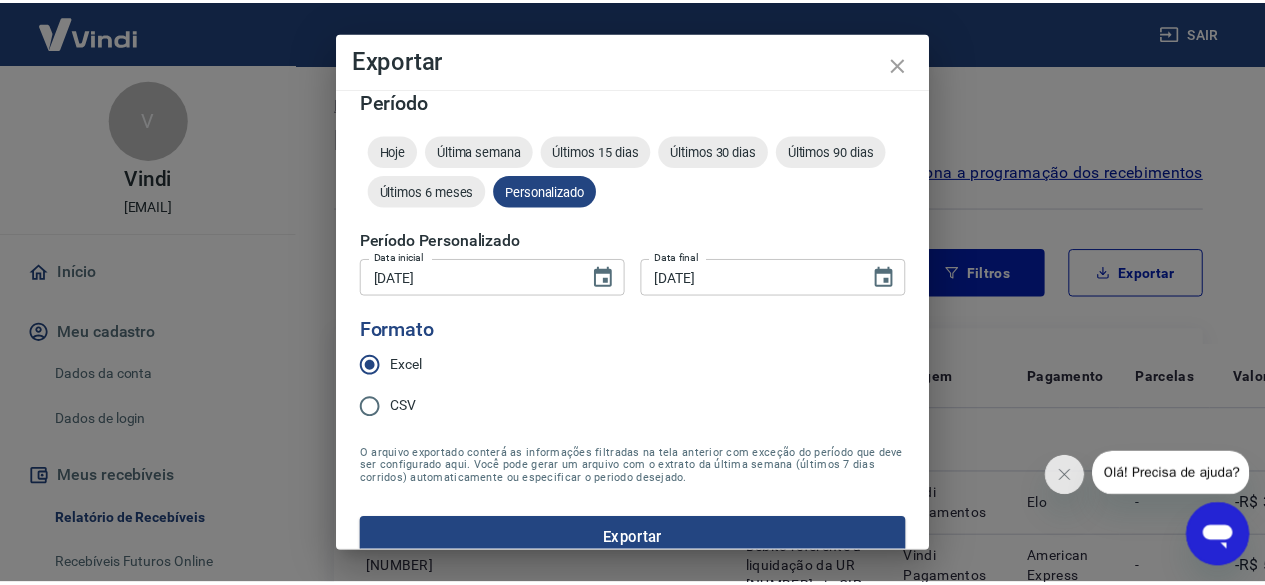 scroll, scrollTop: 38, scrollLeft: 0, axis: vertical 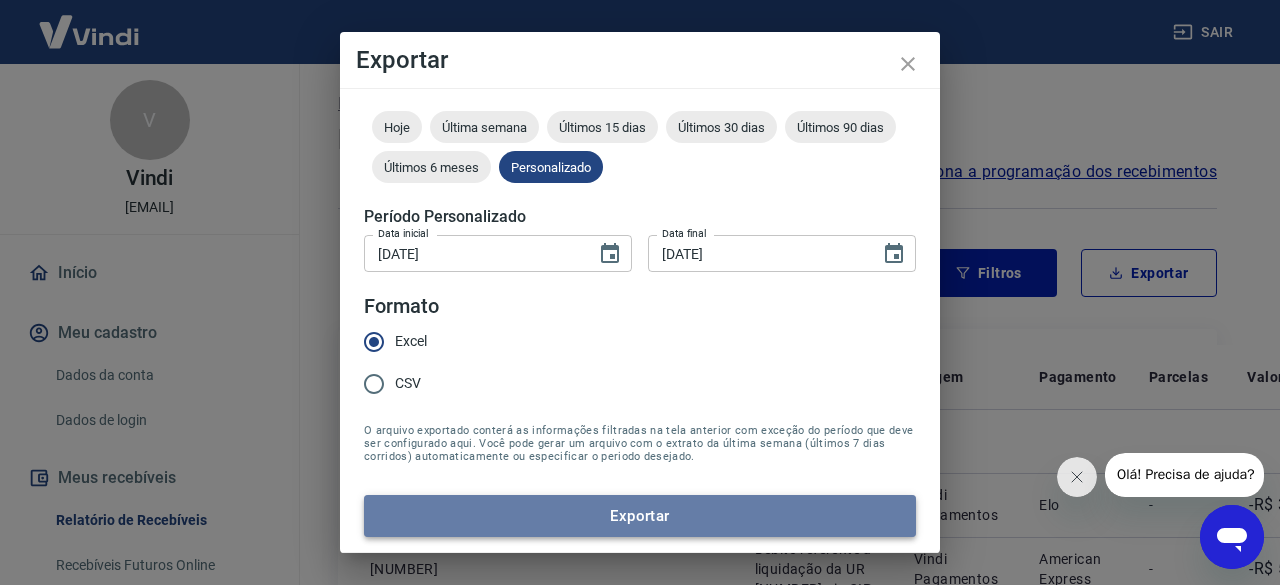 click on "Exportar" at bounding box center [640, 516] 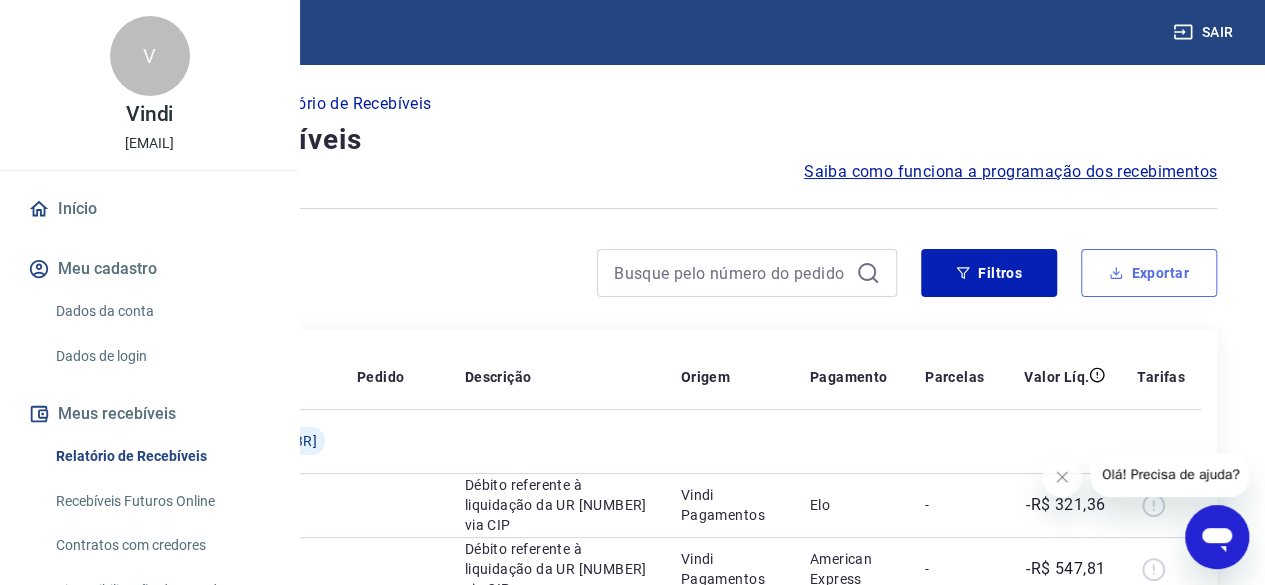 click on "Exportar" at bounding box center [1149, 273] 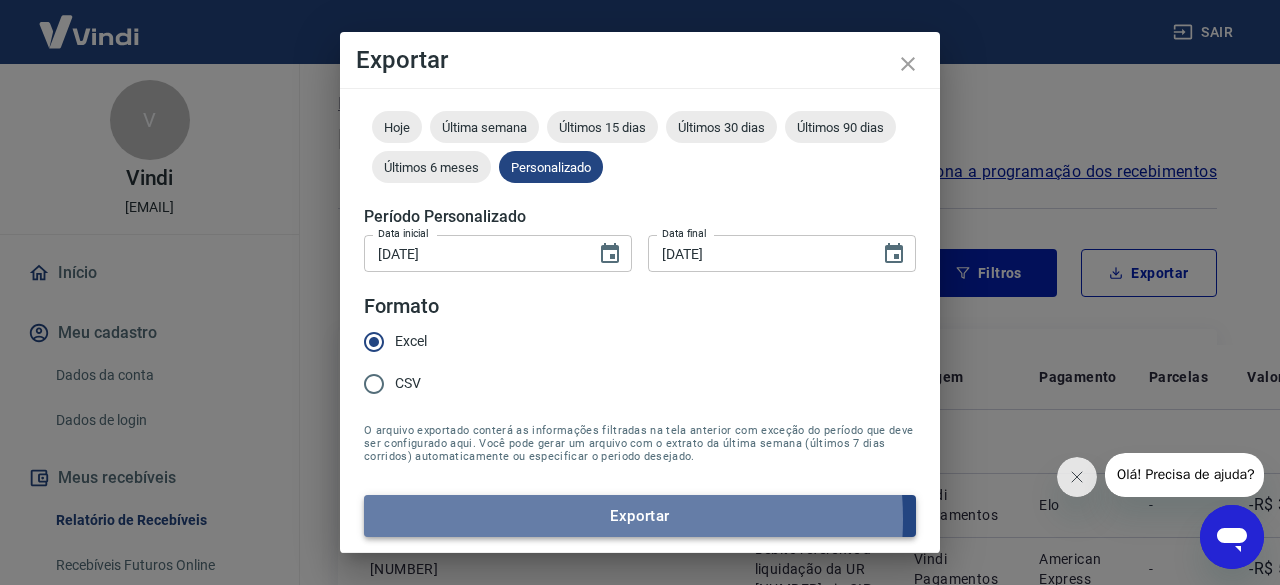 click on "Exportar" at bounding box center [640, 516] 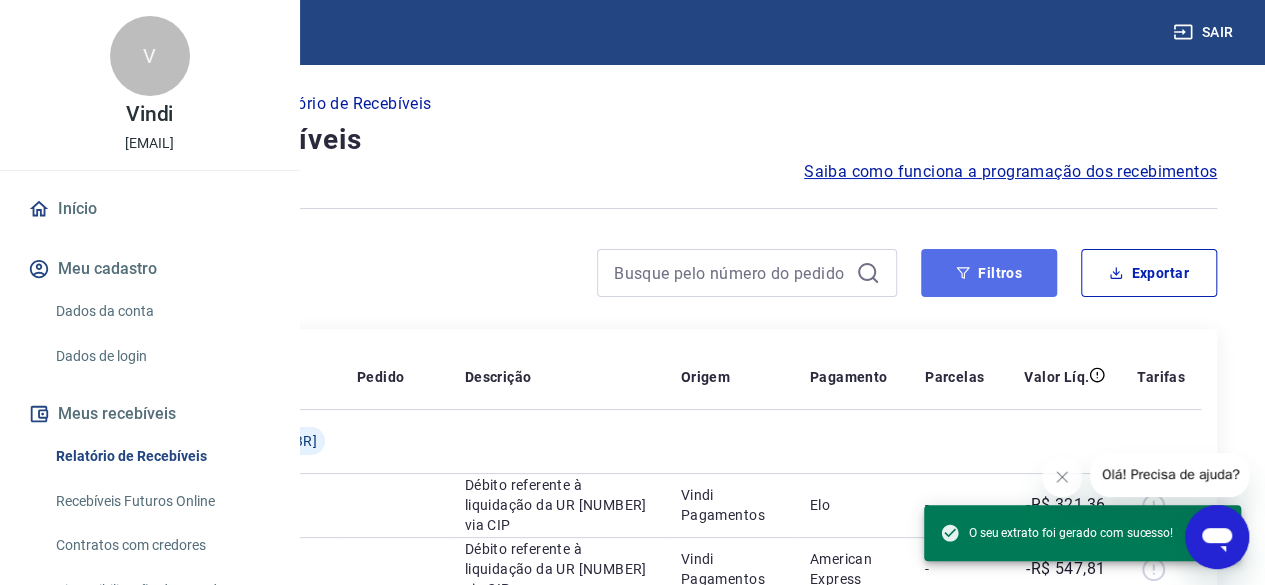 click 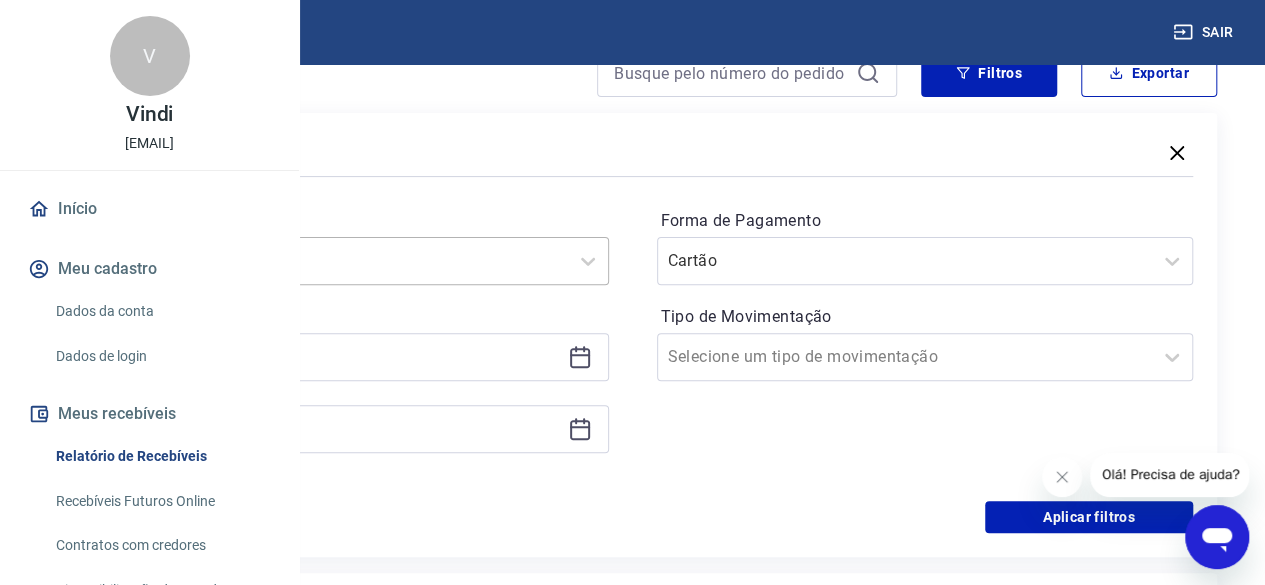 click at bounding box center (320, 261) 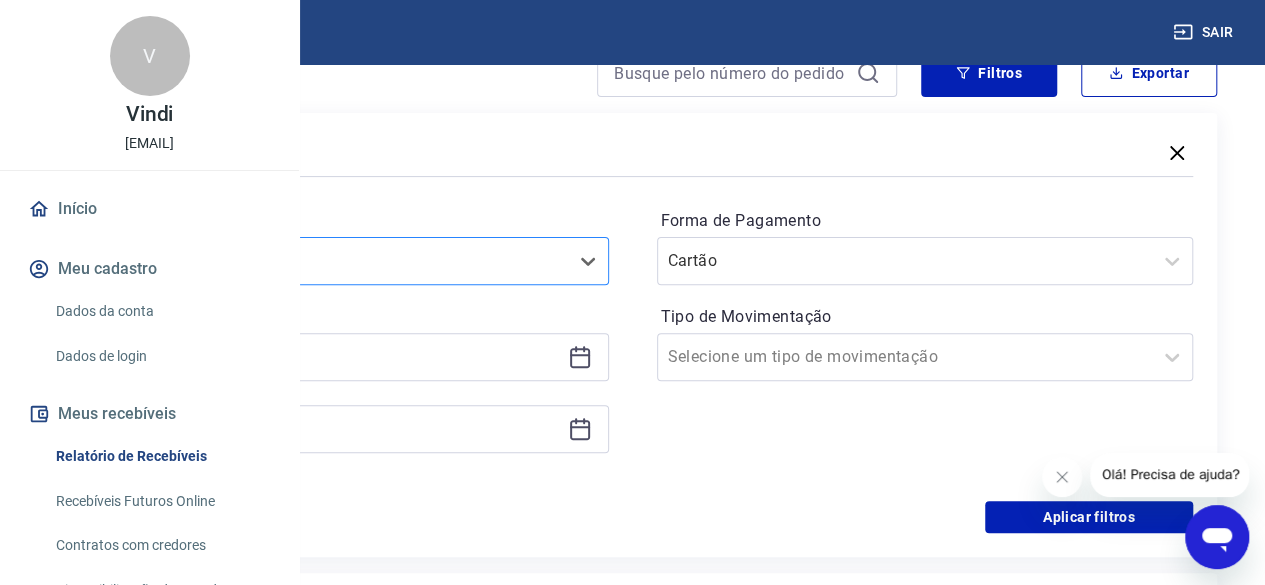 click on "Selecione um período" at bounding box center [340, 261] 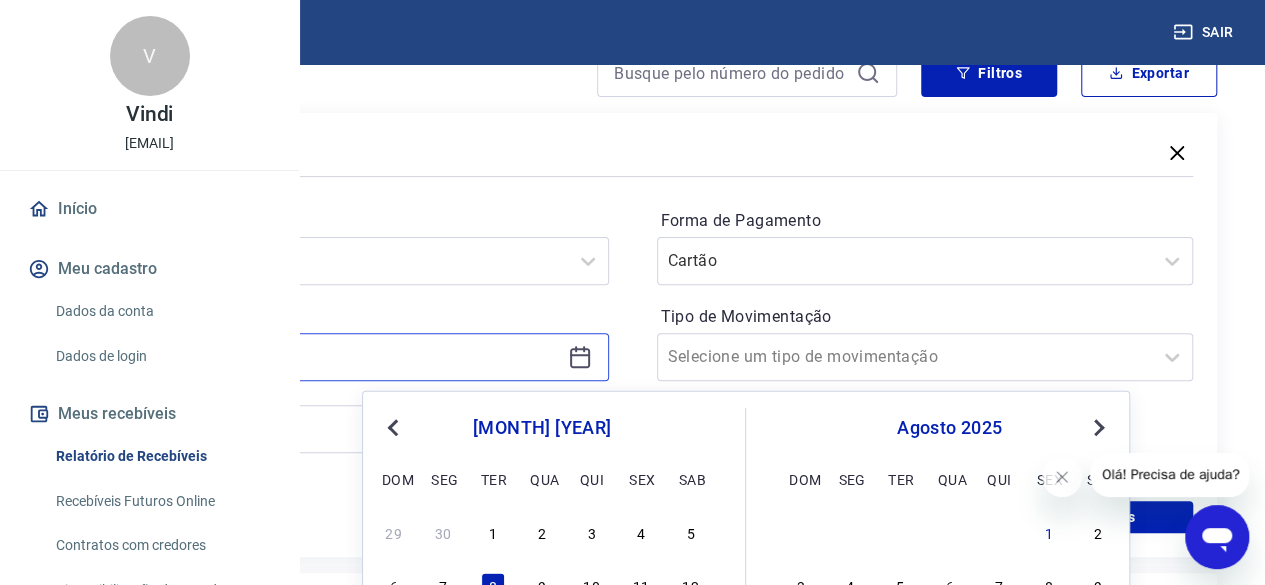 click on "[DATE]" at bounding box center [324, 357] 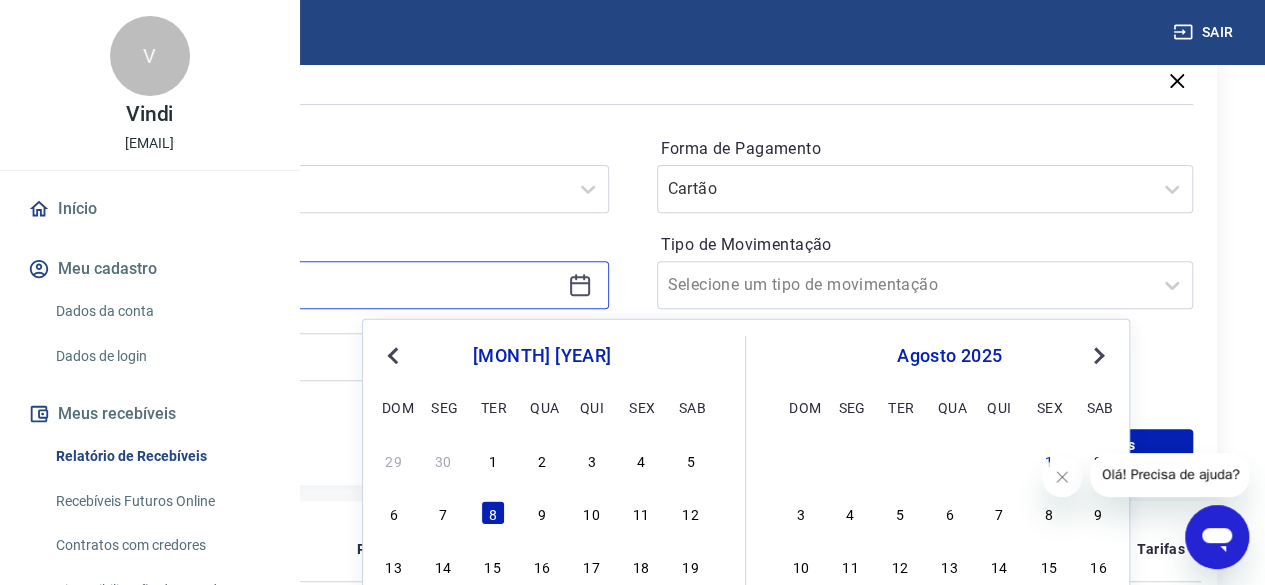 scroll, scrollTop: 300, scrollLeft: 0, axis: vertical 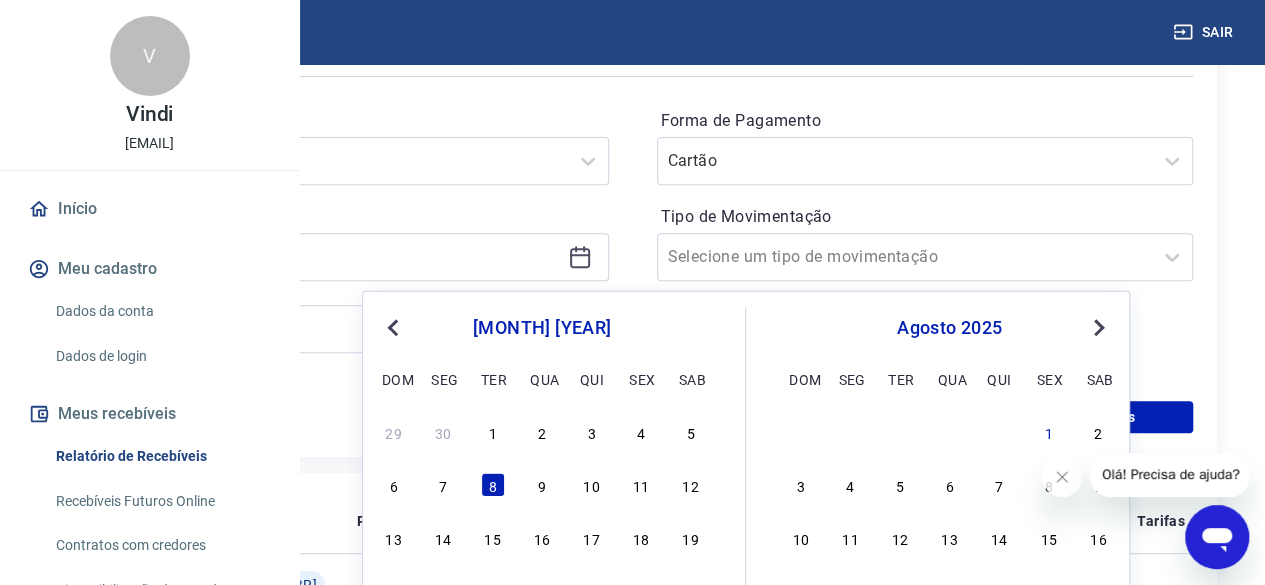 click on "29 30 1 2 3 4 5" at bounding box center (542, 431) 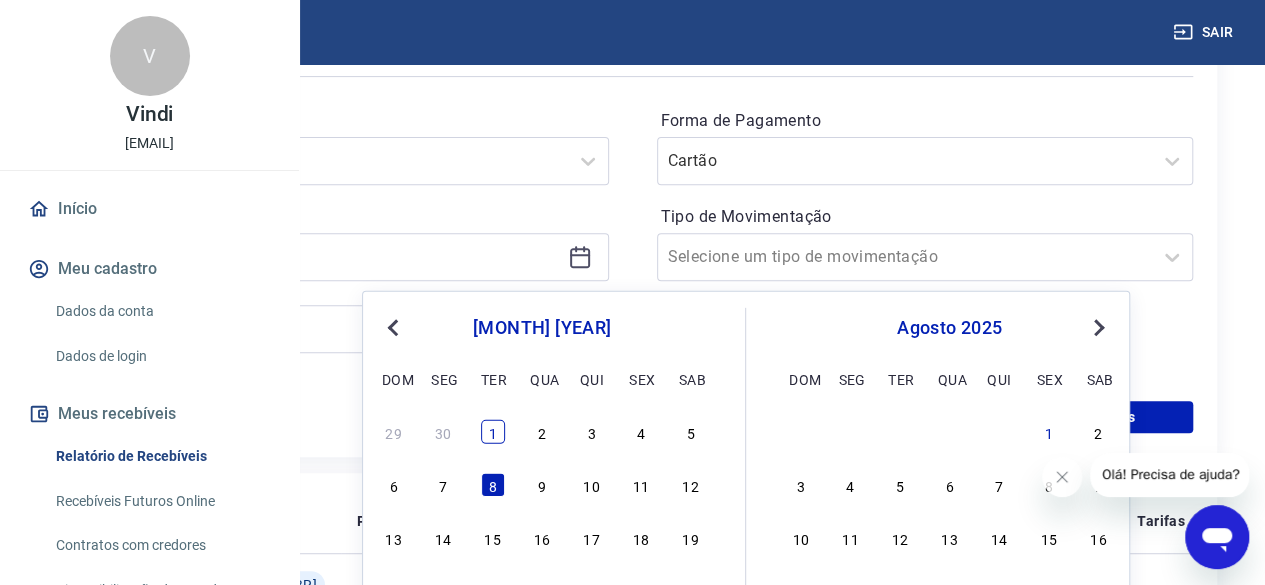 click on "1" at bounding box center (493, 432) 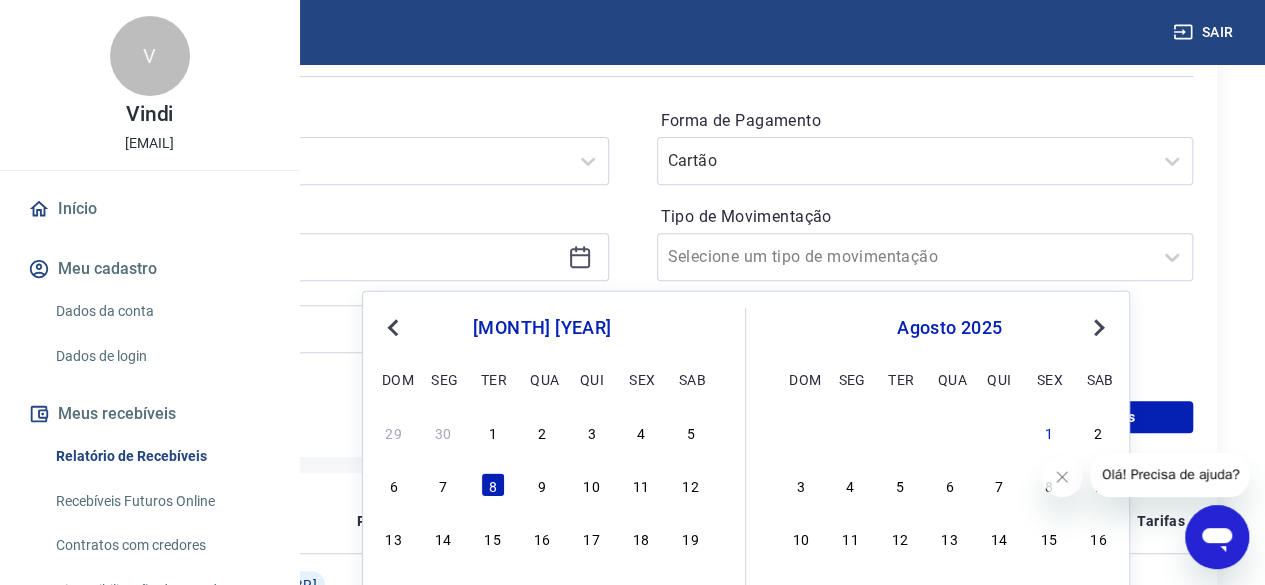 type on "[DATE]" 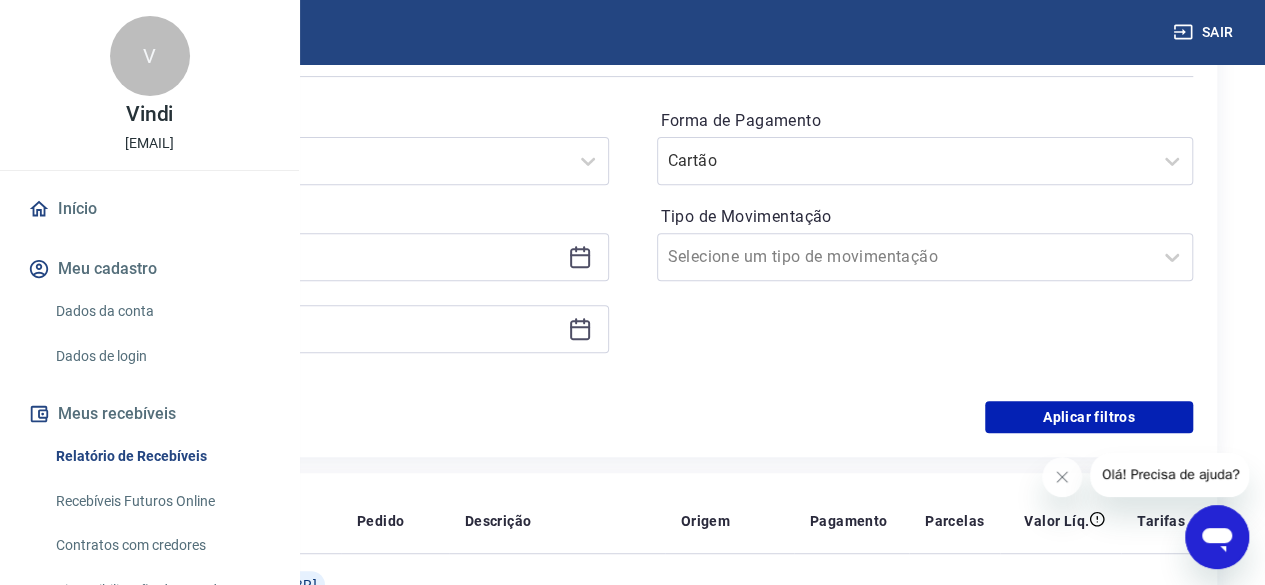 click 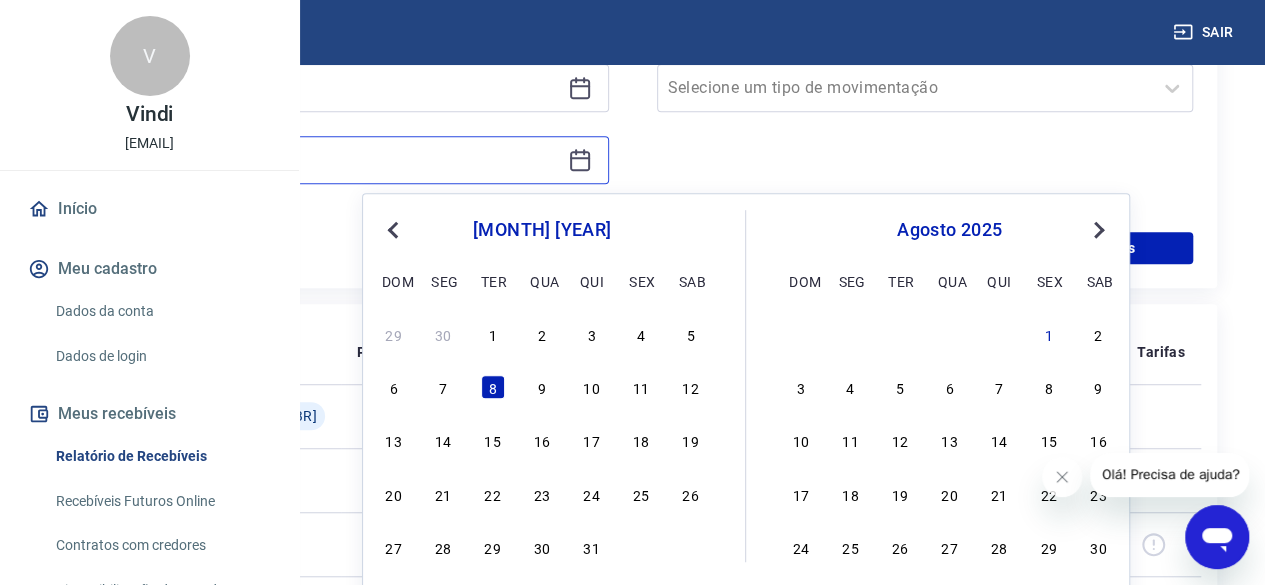 scroll, scrollTop: 500, scrollLeft: 0, axis: vertical 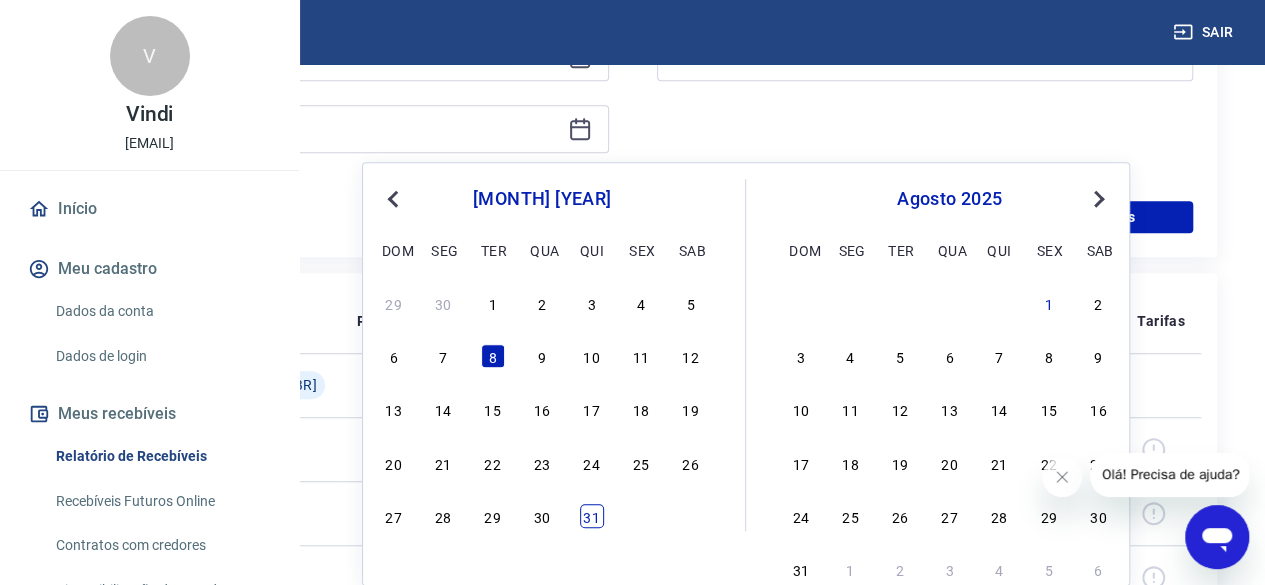 click on "31" at bounding box center (592, 516) 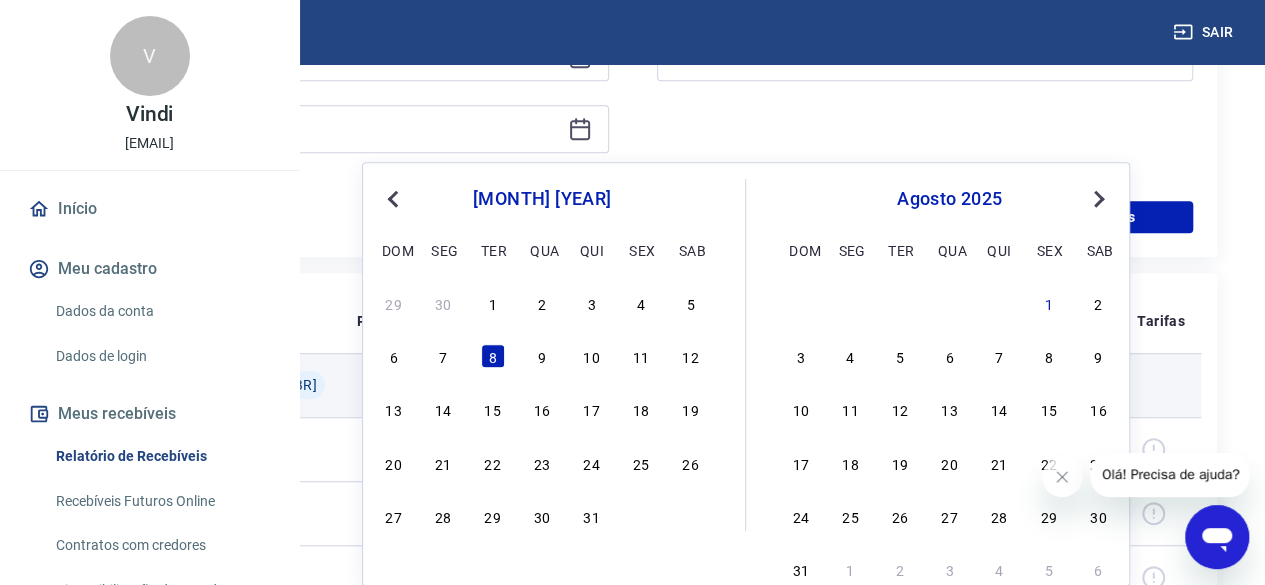 type on "[DATE]" 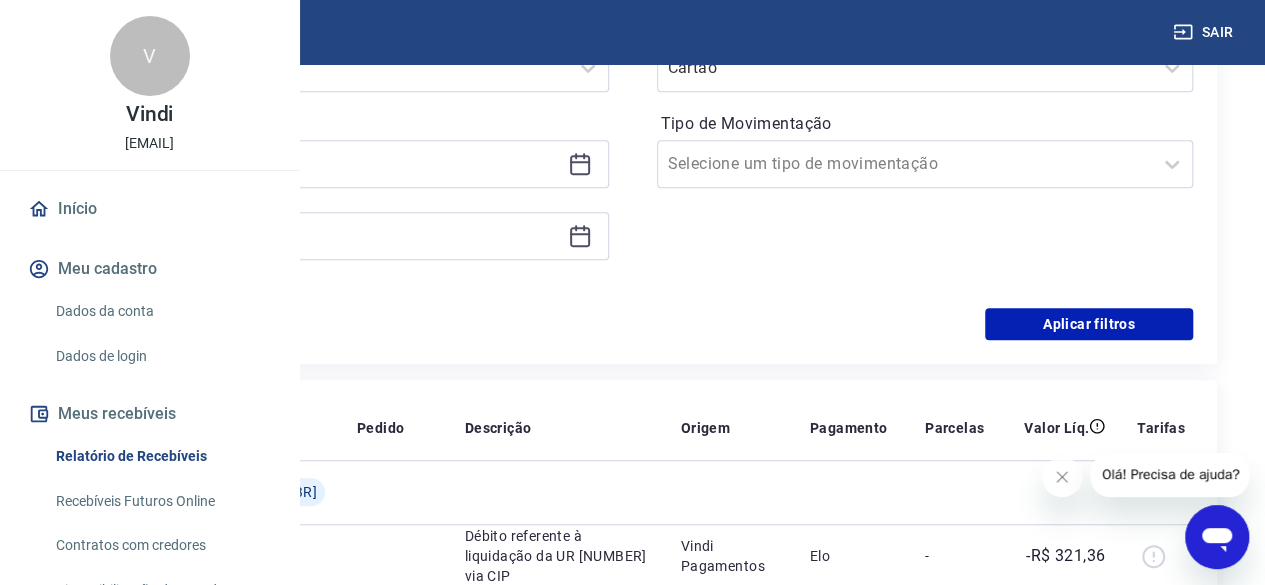 scroll, scrollTop: 200, scrollLeft: 0, axis: vertical 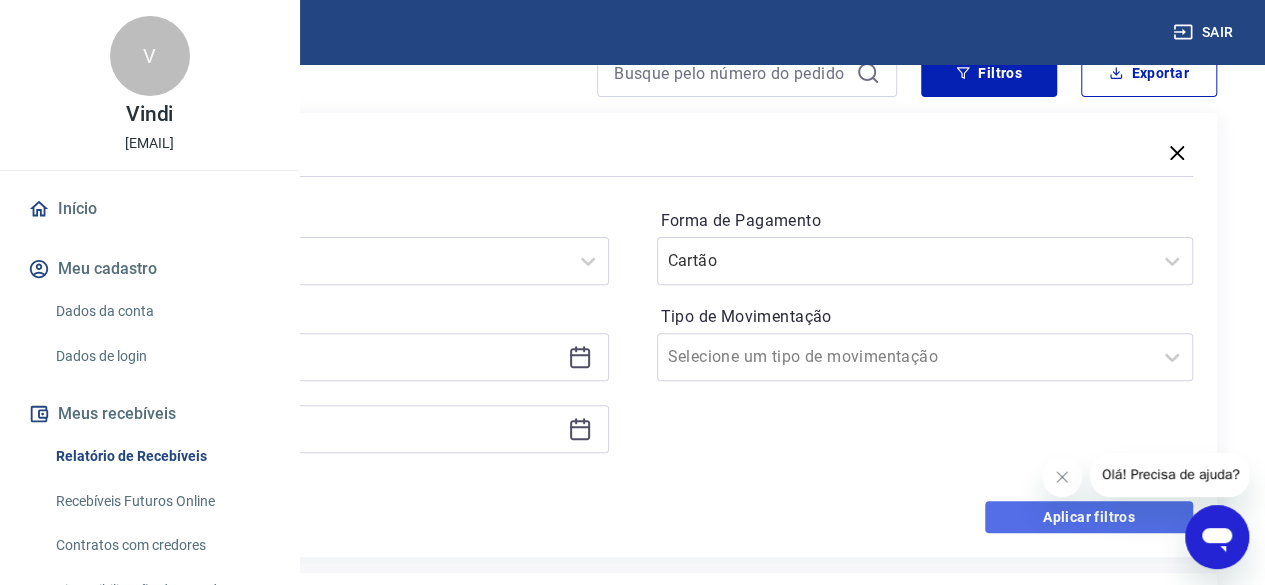 click on "Aplicar filtros" at bounding box center [1089, 517] 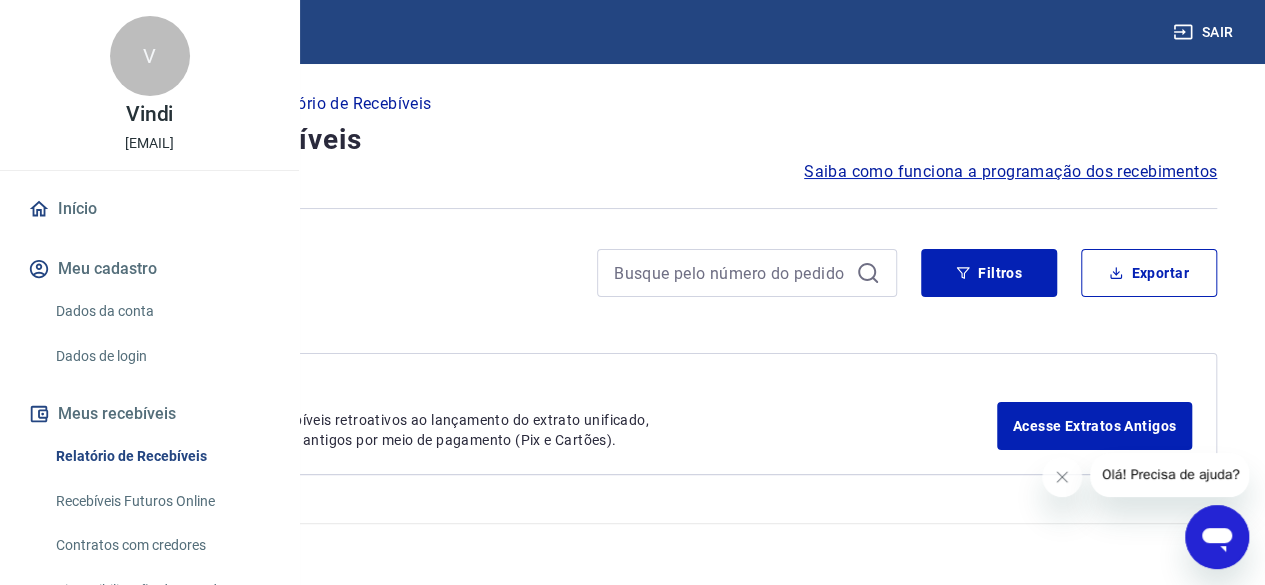 scroll, scrollTop: 0, scrollLeft: 0, axis: both 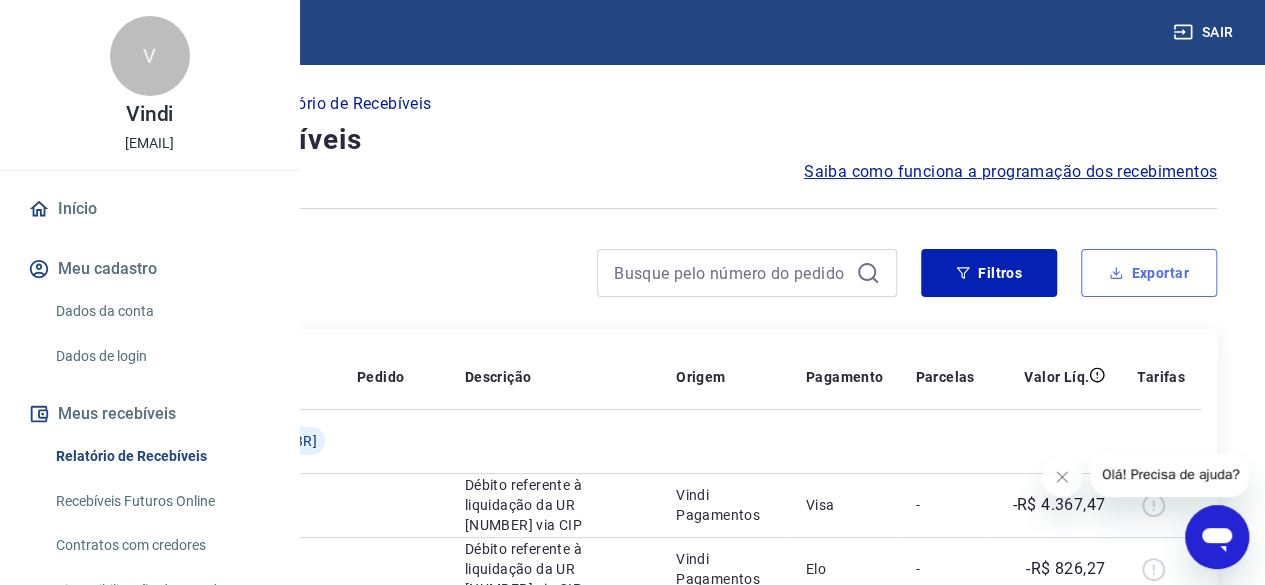click on "Exportar" at bounding box center (1149, 273) 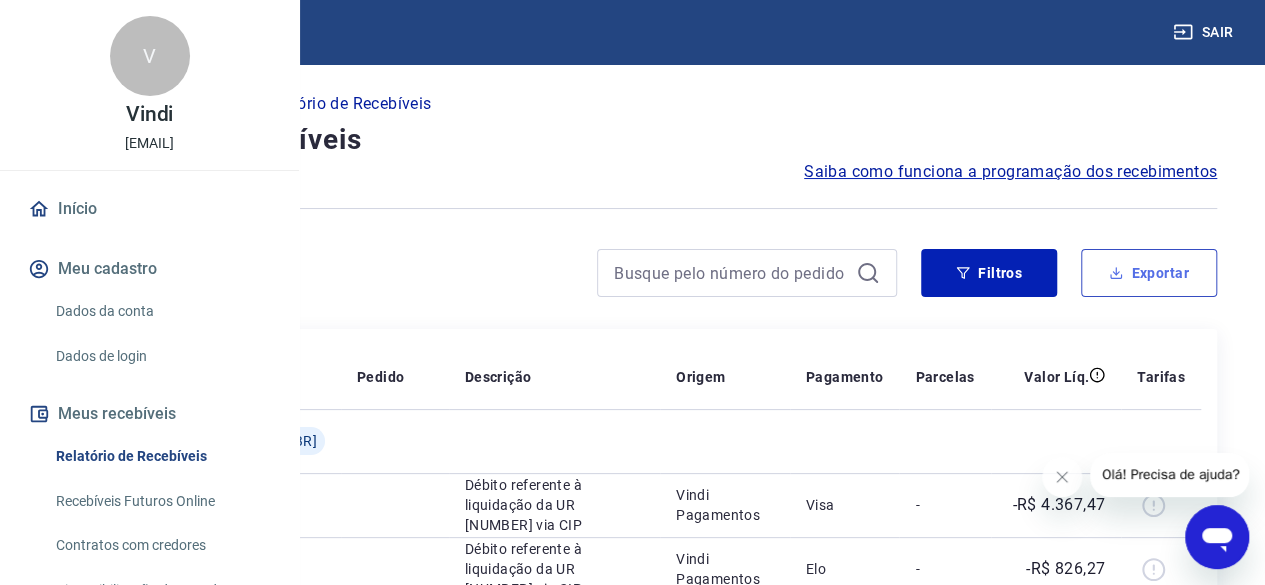 type on "[DATE]" 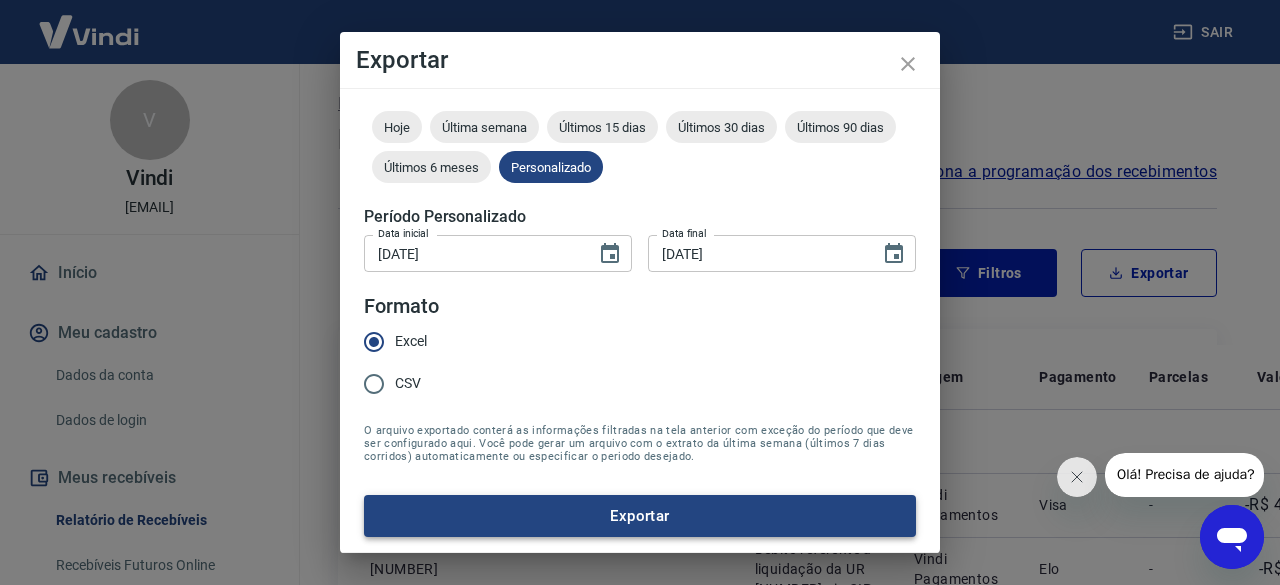 click on "Exportar" at bounding box center [640, 516] 